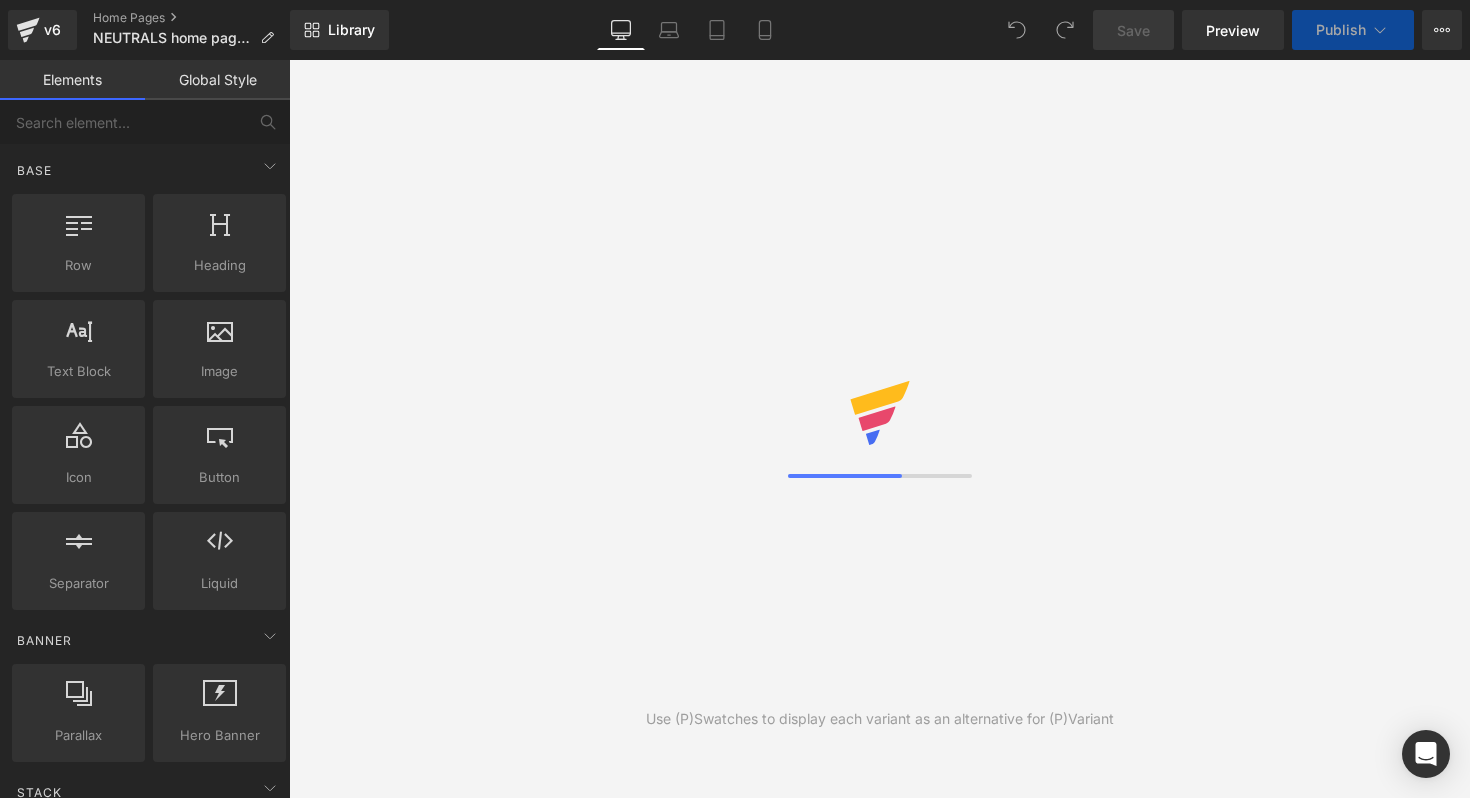 scroll, scrollTop: 0, scrollLeft: 0, axis: both 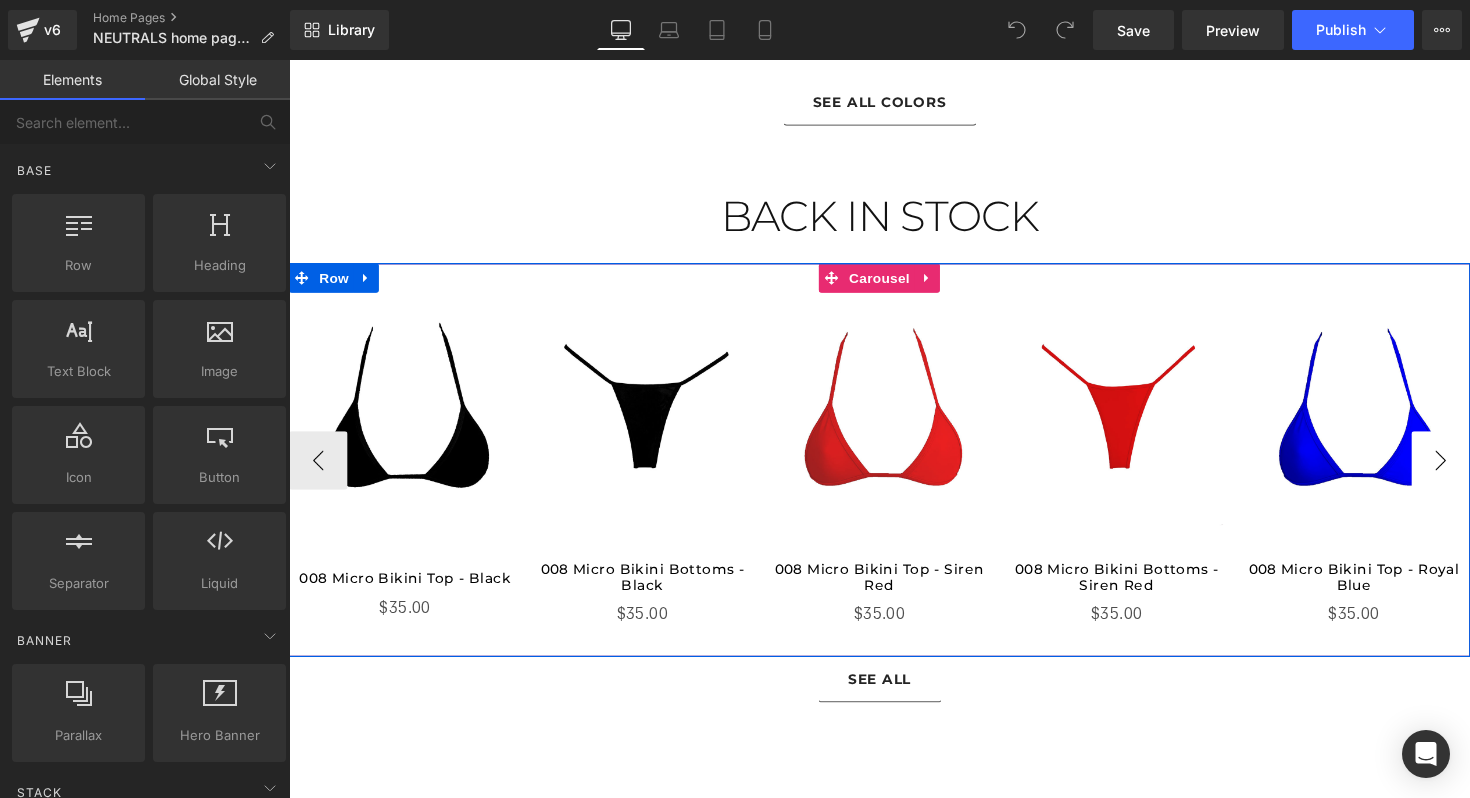 click on "›" at bounding box center (1469, 470) 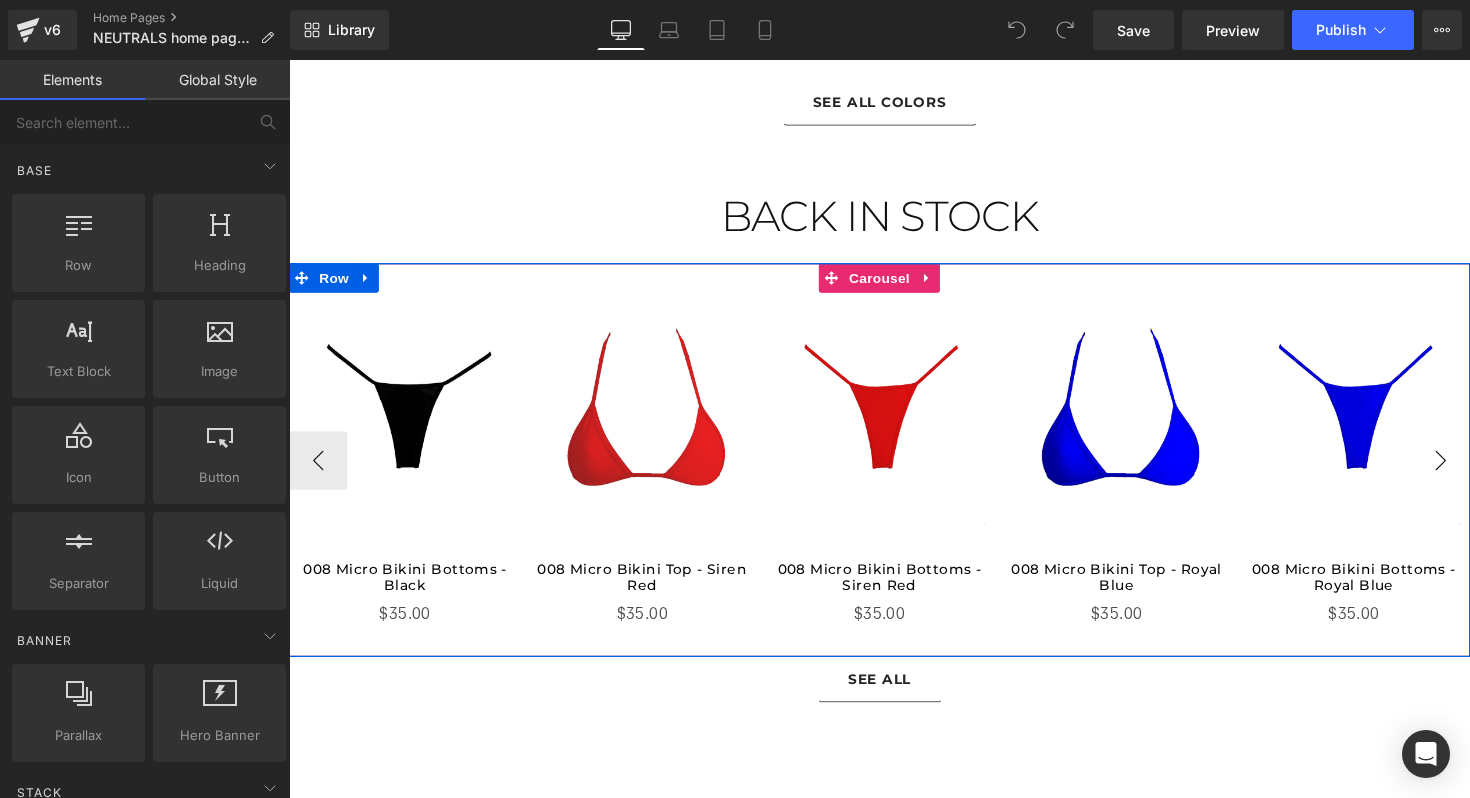 click on "›" at bounding box center [1469, 470] 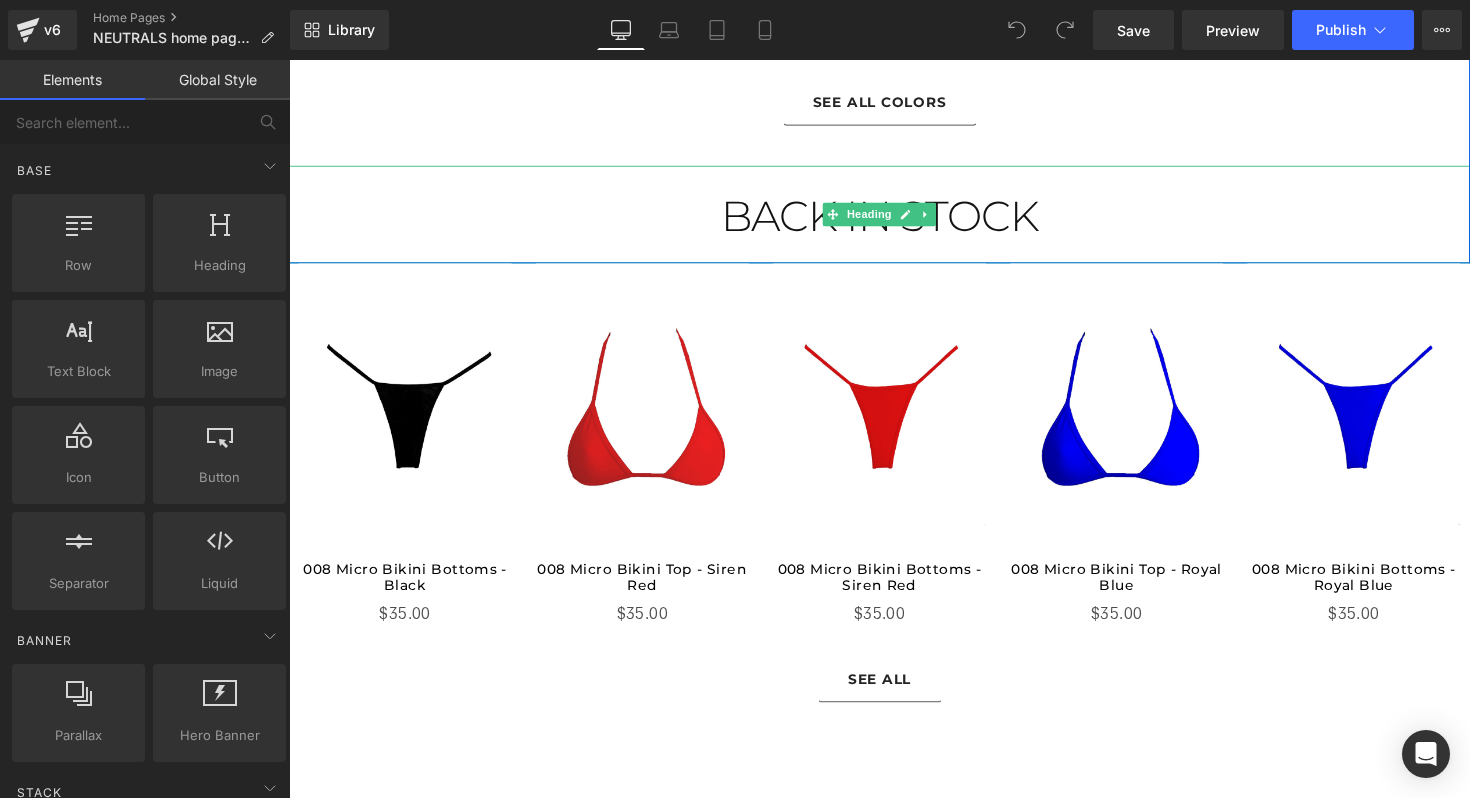 click on "BACK IN STOCK" at bounding box center [894, 220] 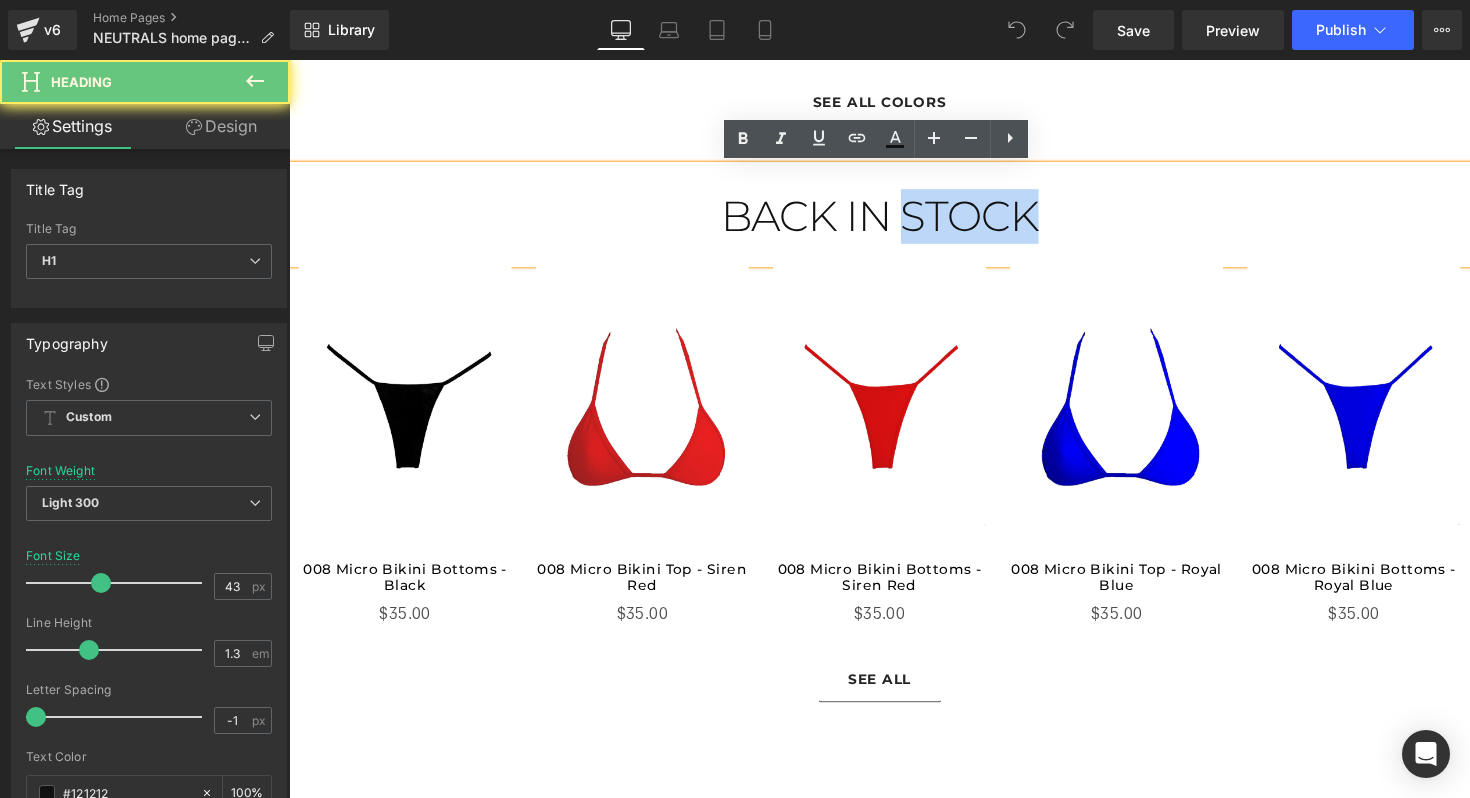 click on "BACK IN STOCK" at bounding box center [894, 220] 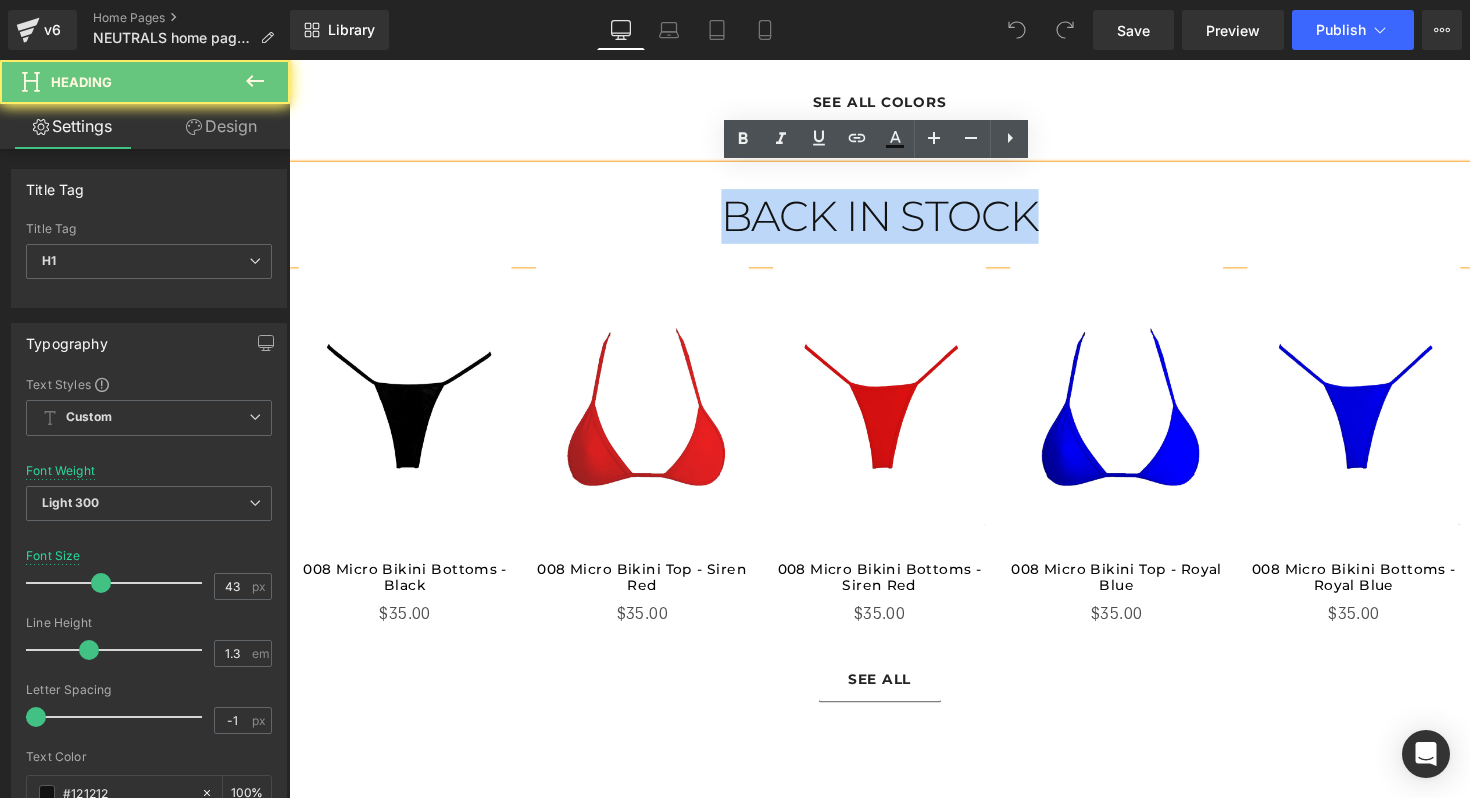 click on "BACK IN STOCK" at bounding box center (894, 220) 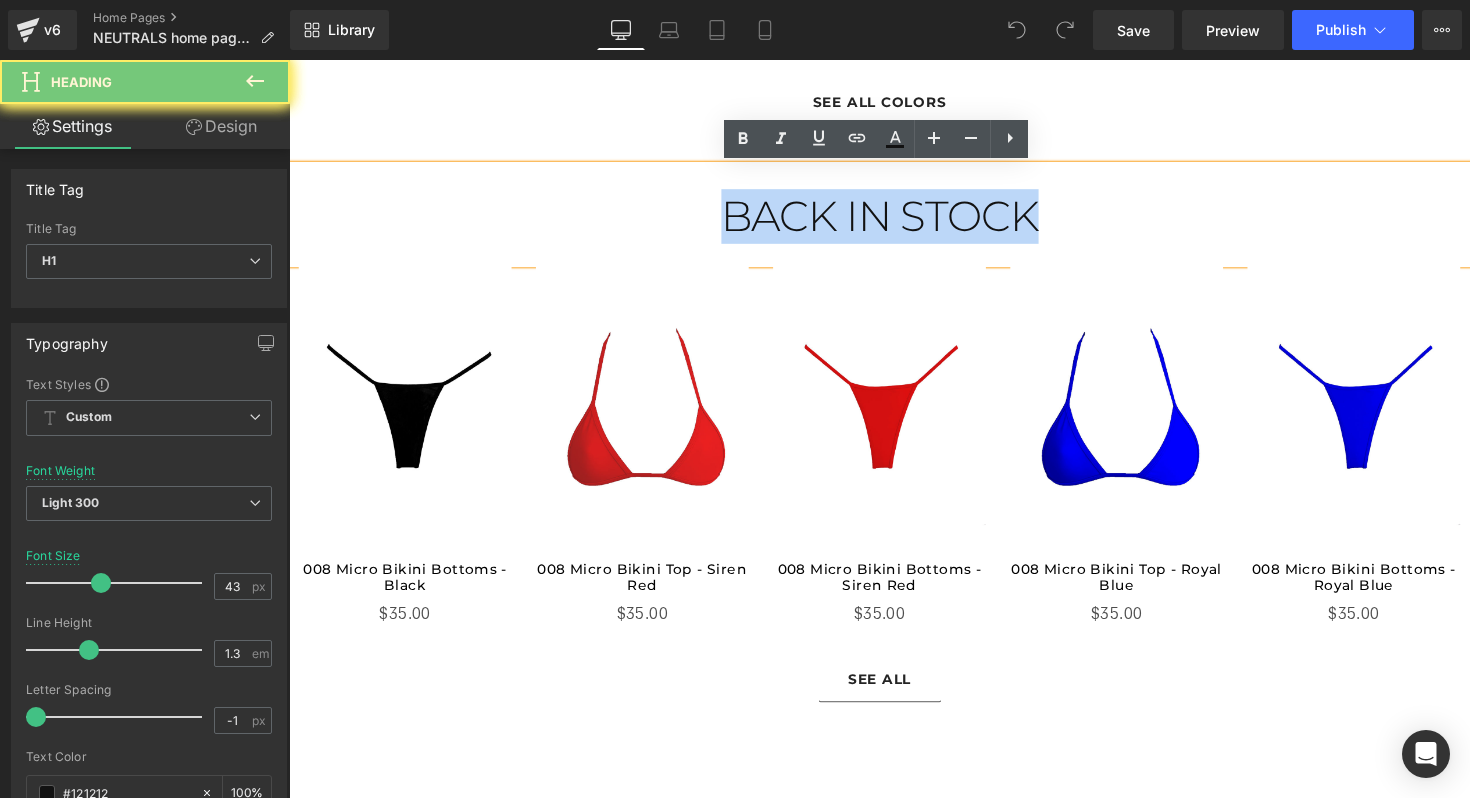 click on "BACK IN STOCK" at bounding box center (894, 220) 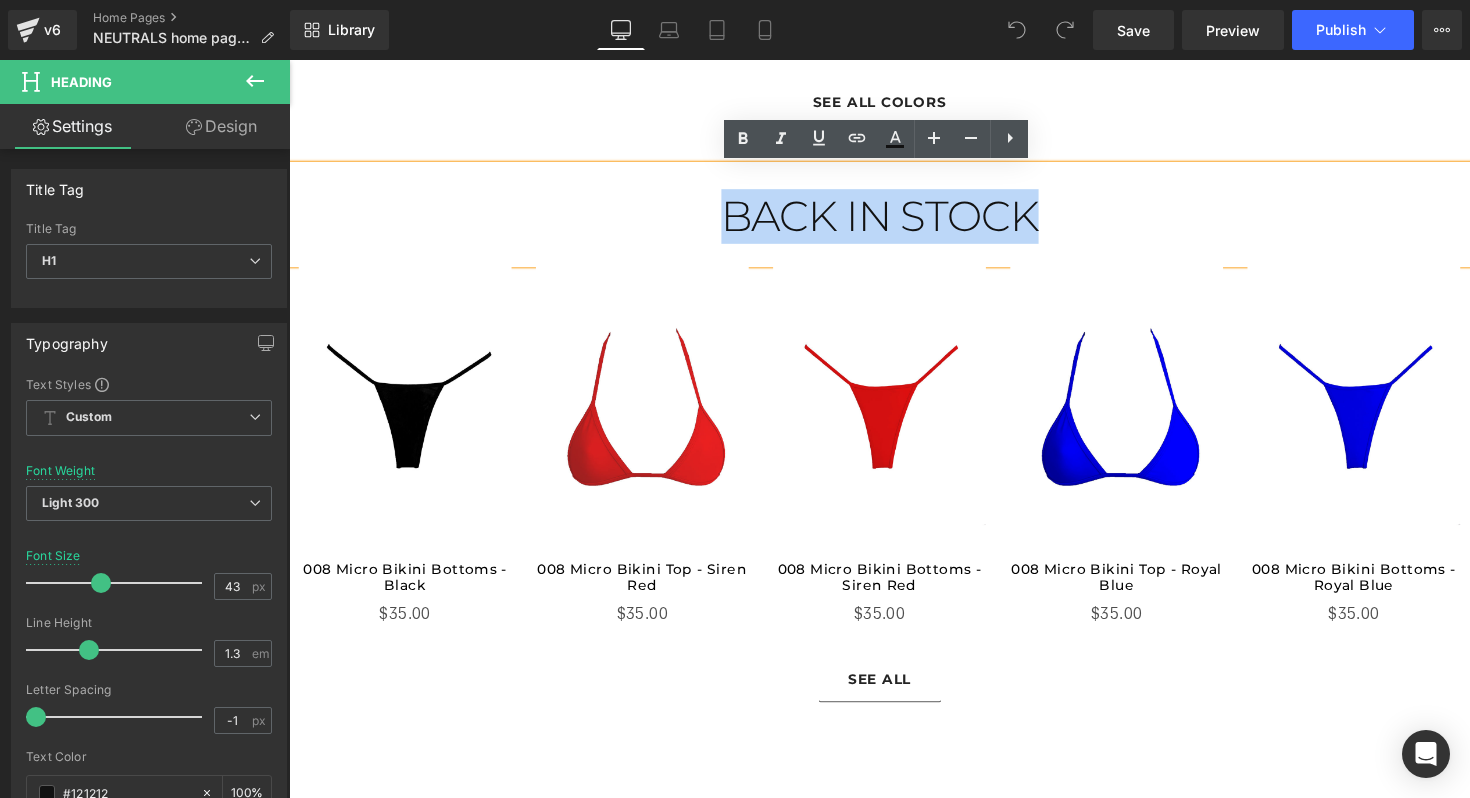 type 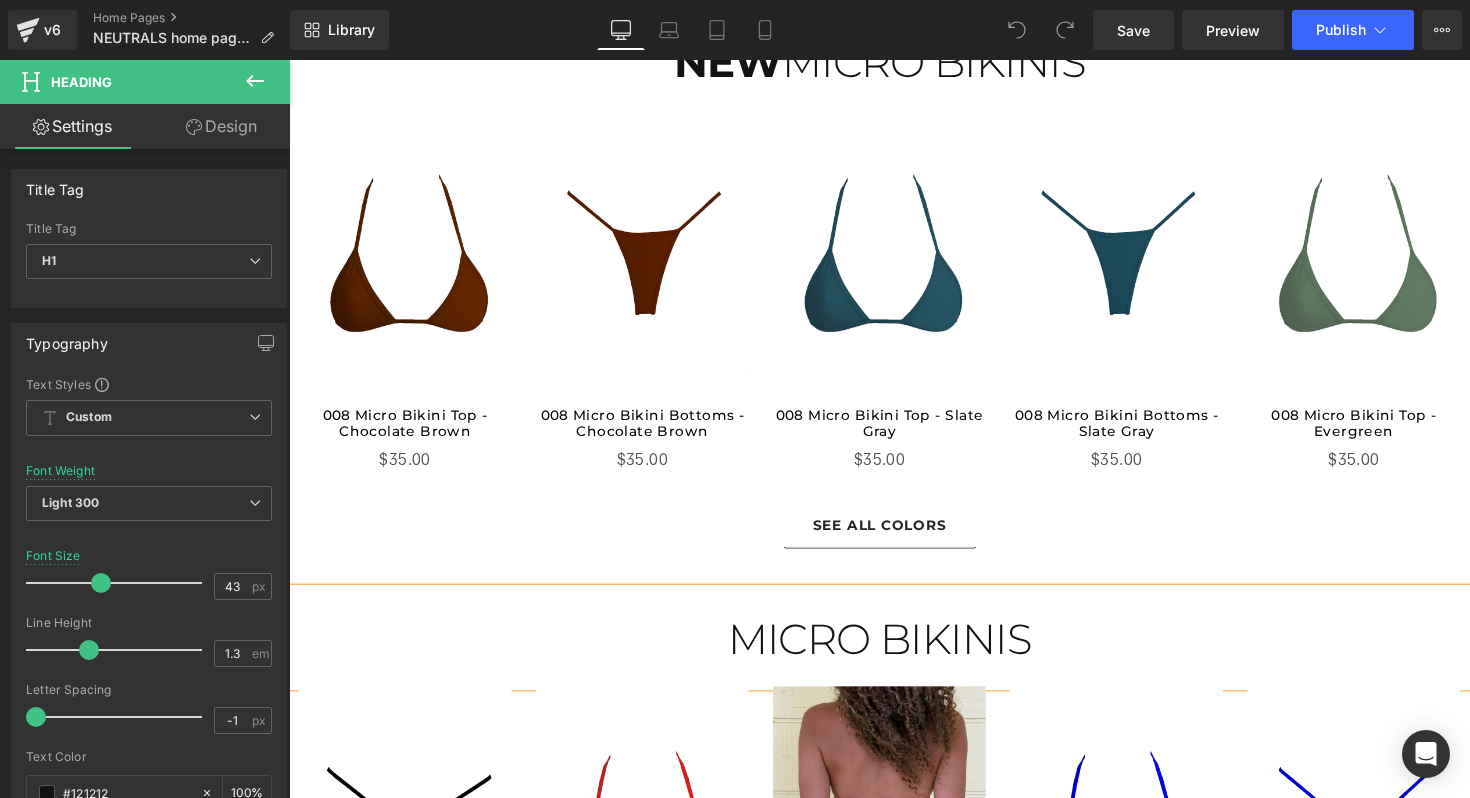scroll, scrollTop: 718, scrollLeft: 0, axis: vertical 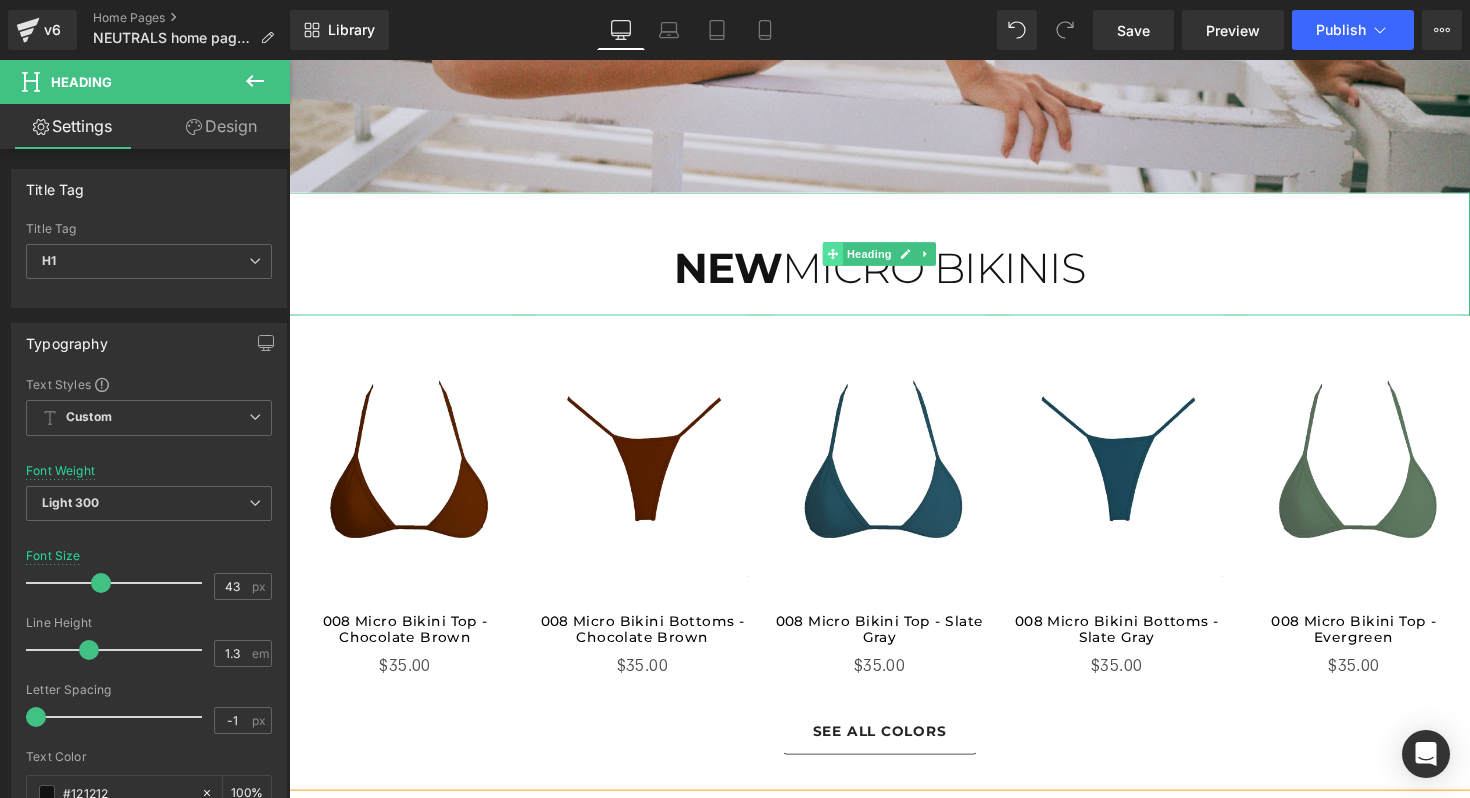 click 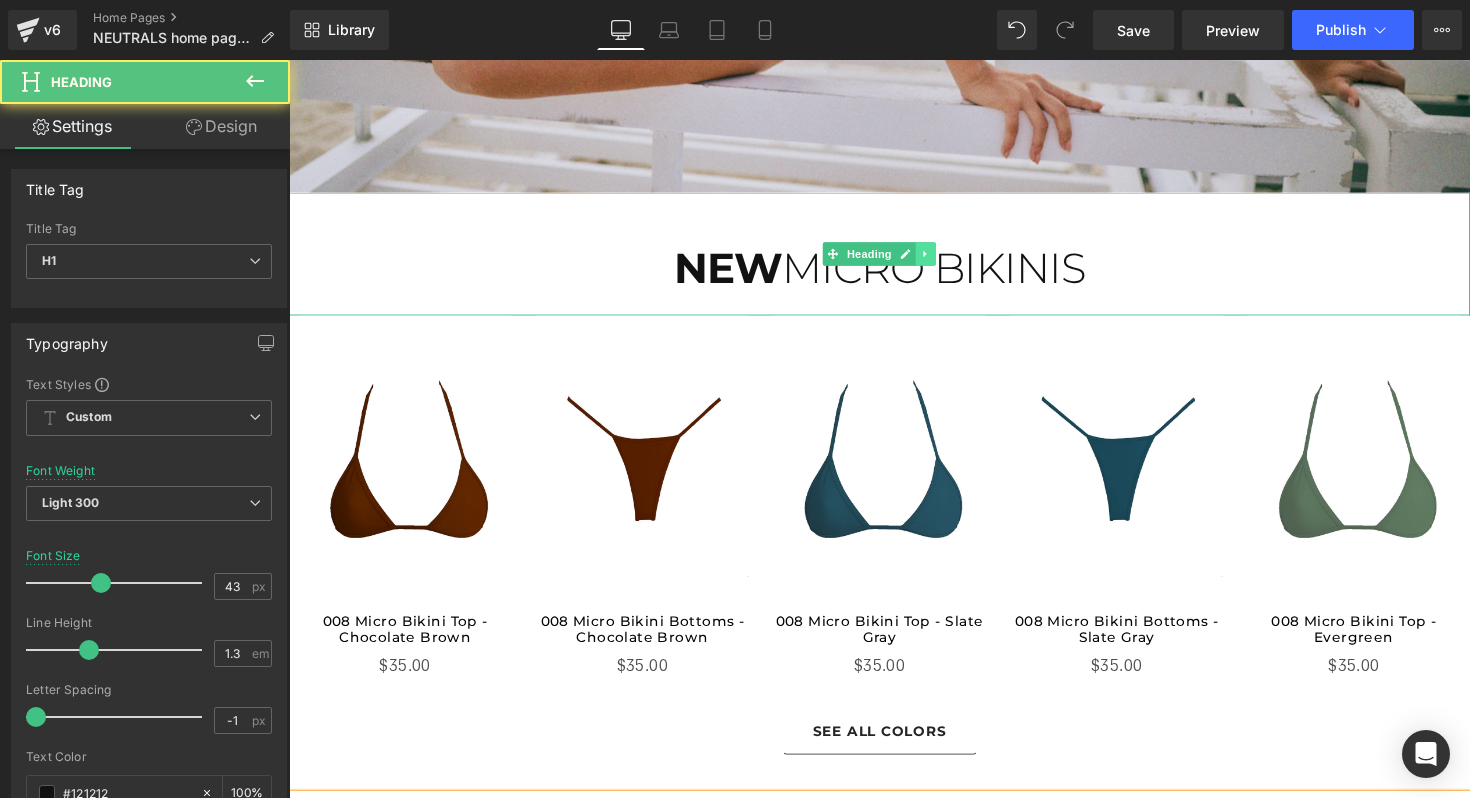 click at bounding box center (941, 259) 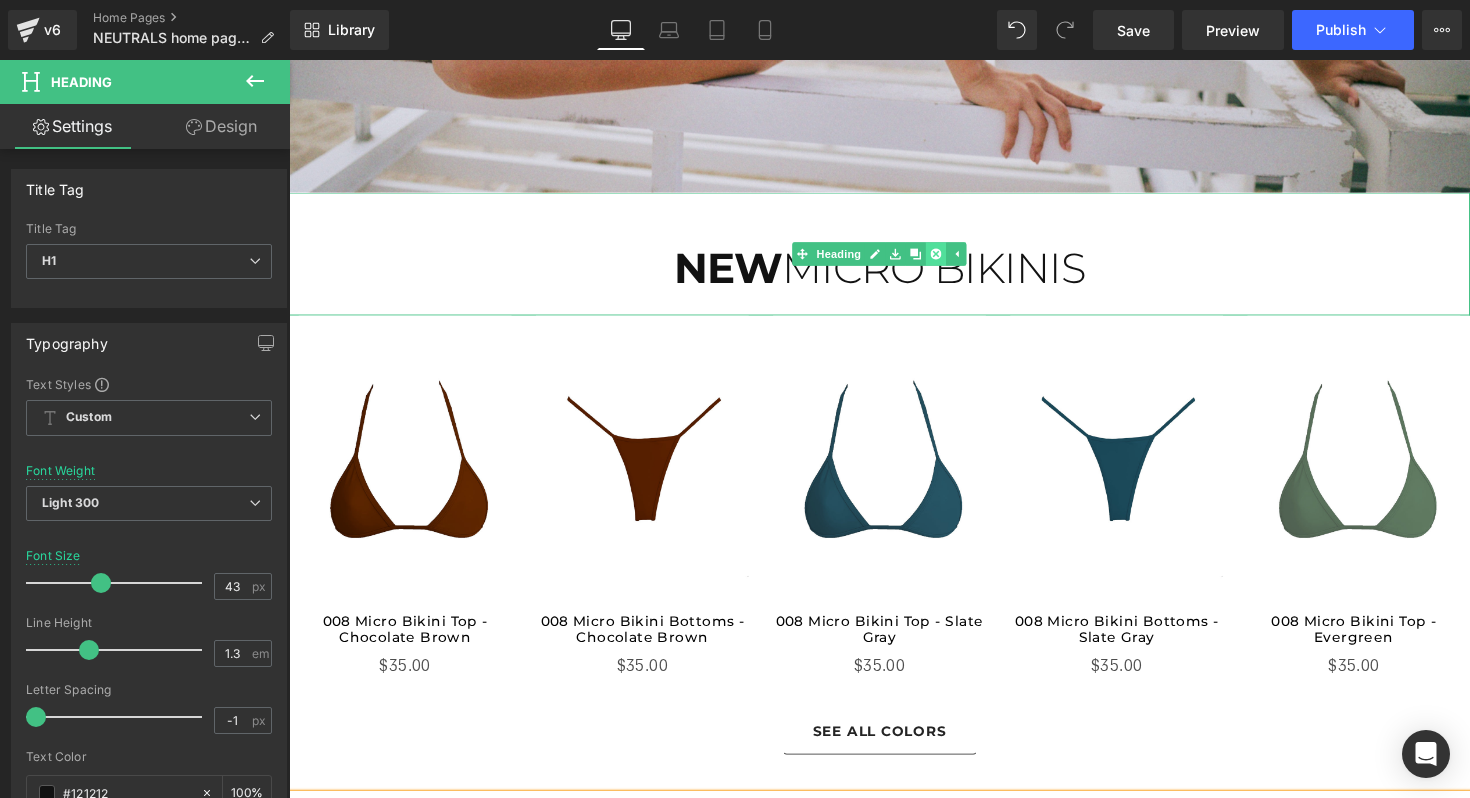 click 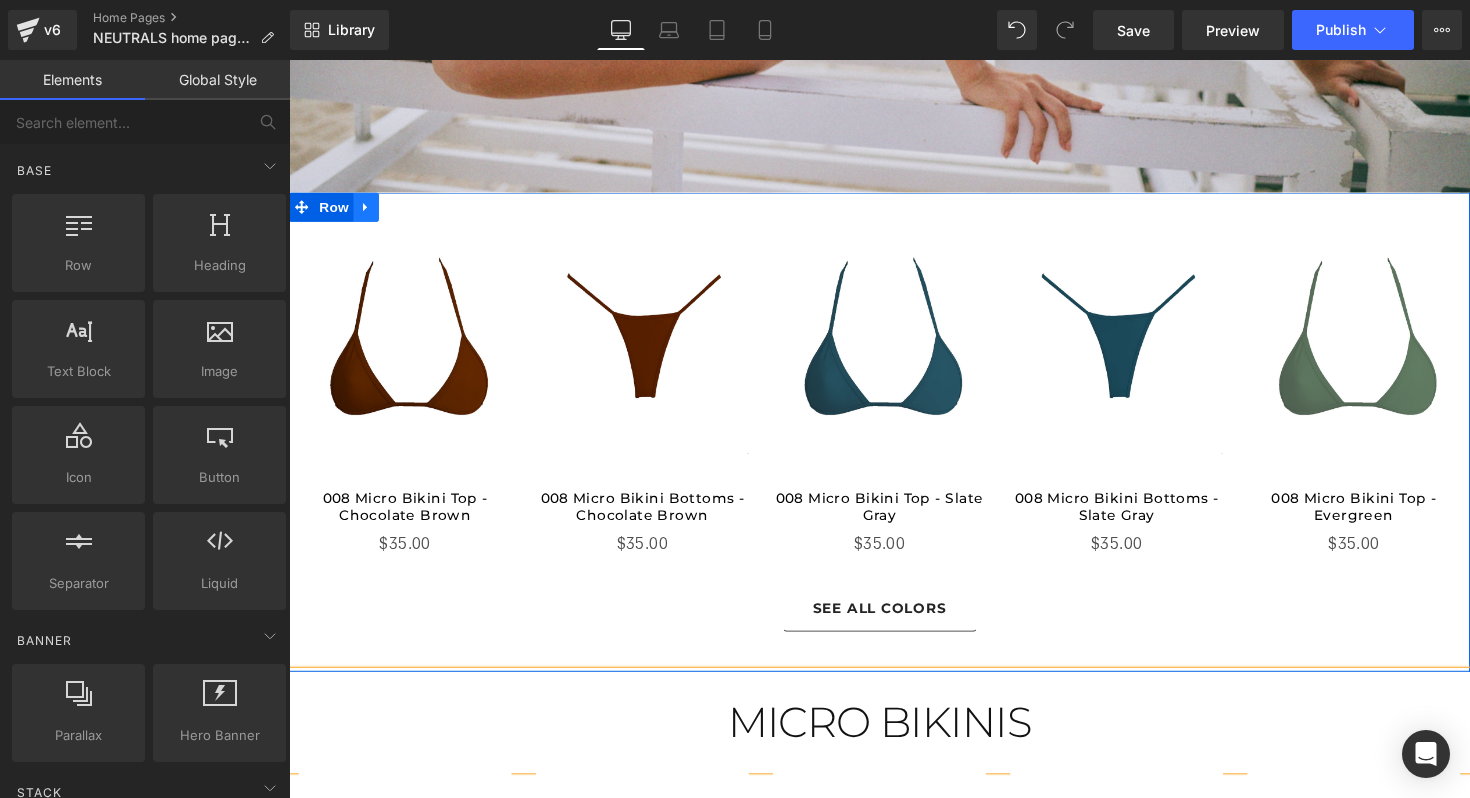 click 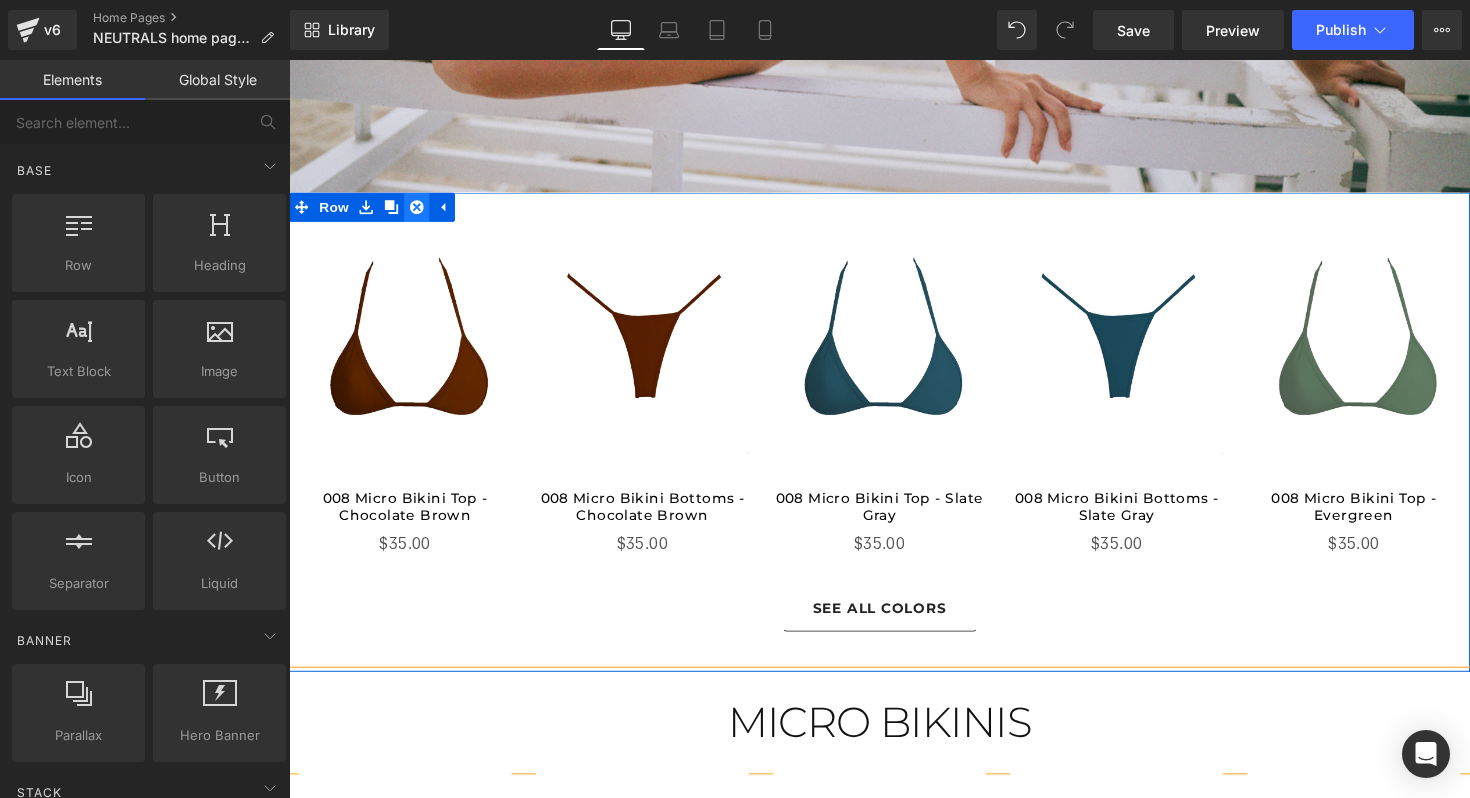 click 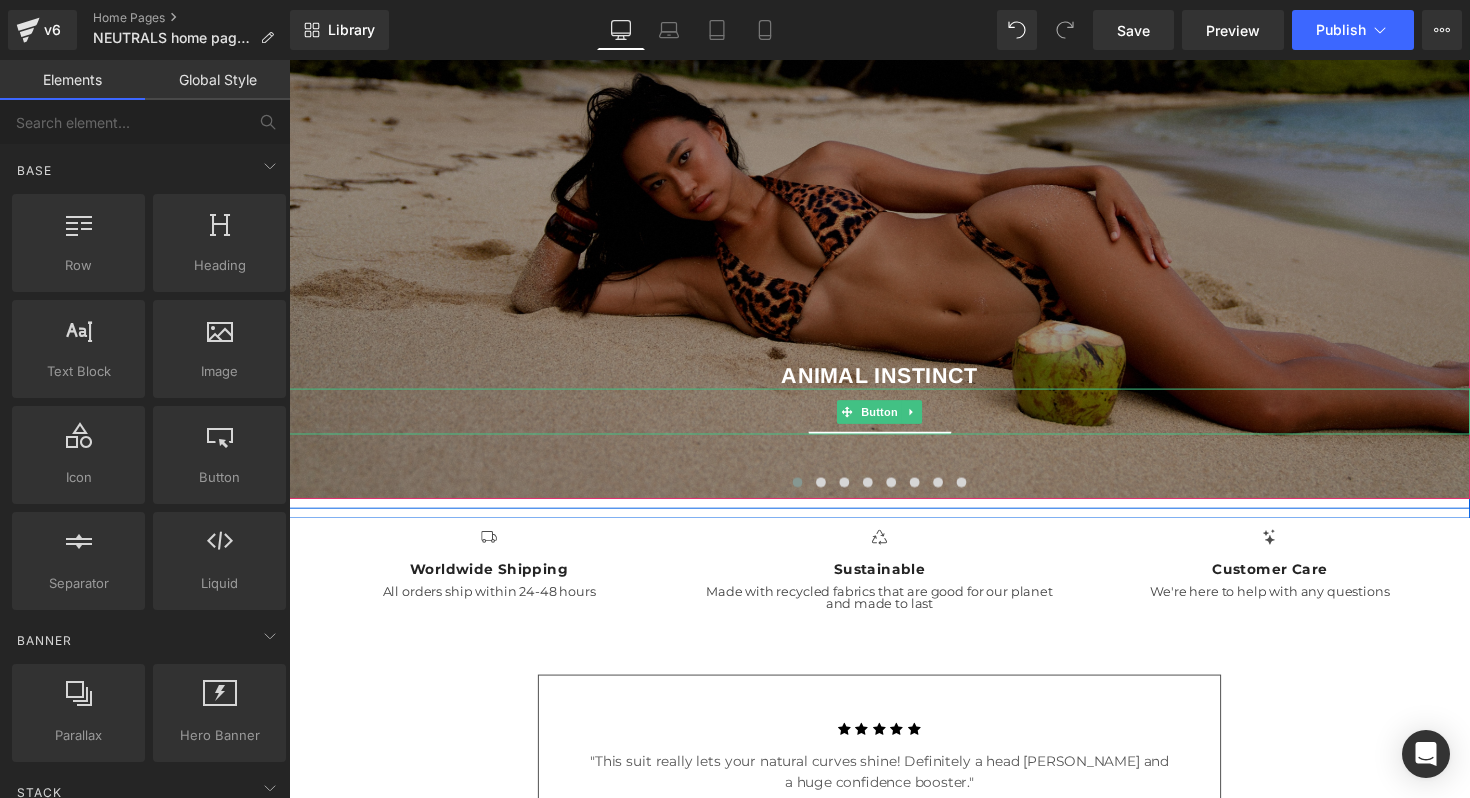 scroll, scrollTop: 2867, scrollLeft: 0, axis: vertical 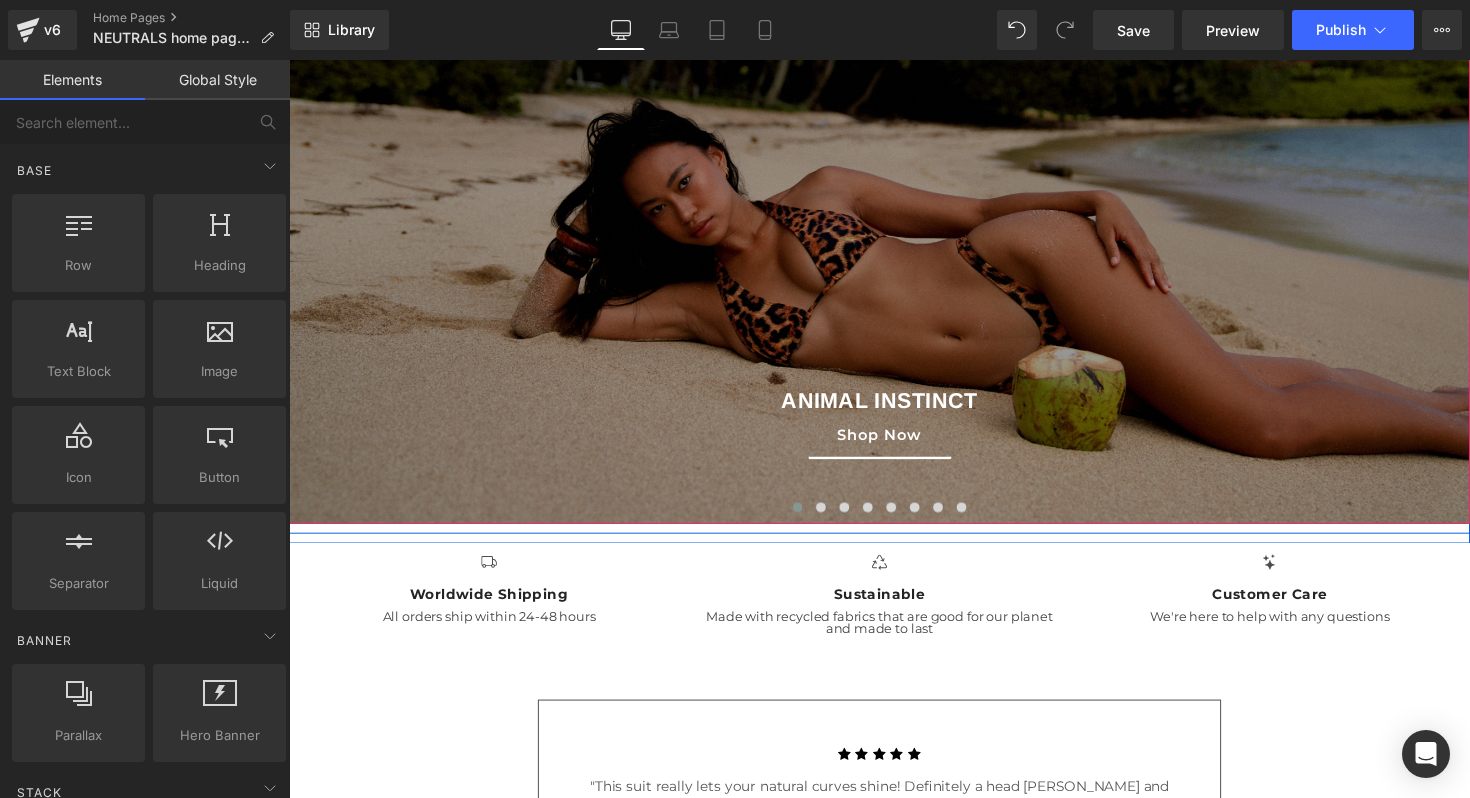 click at bounding box center [894, 199] 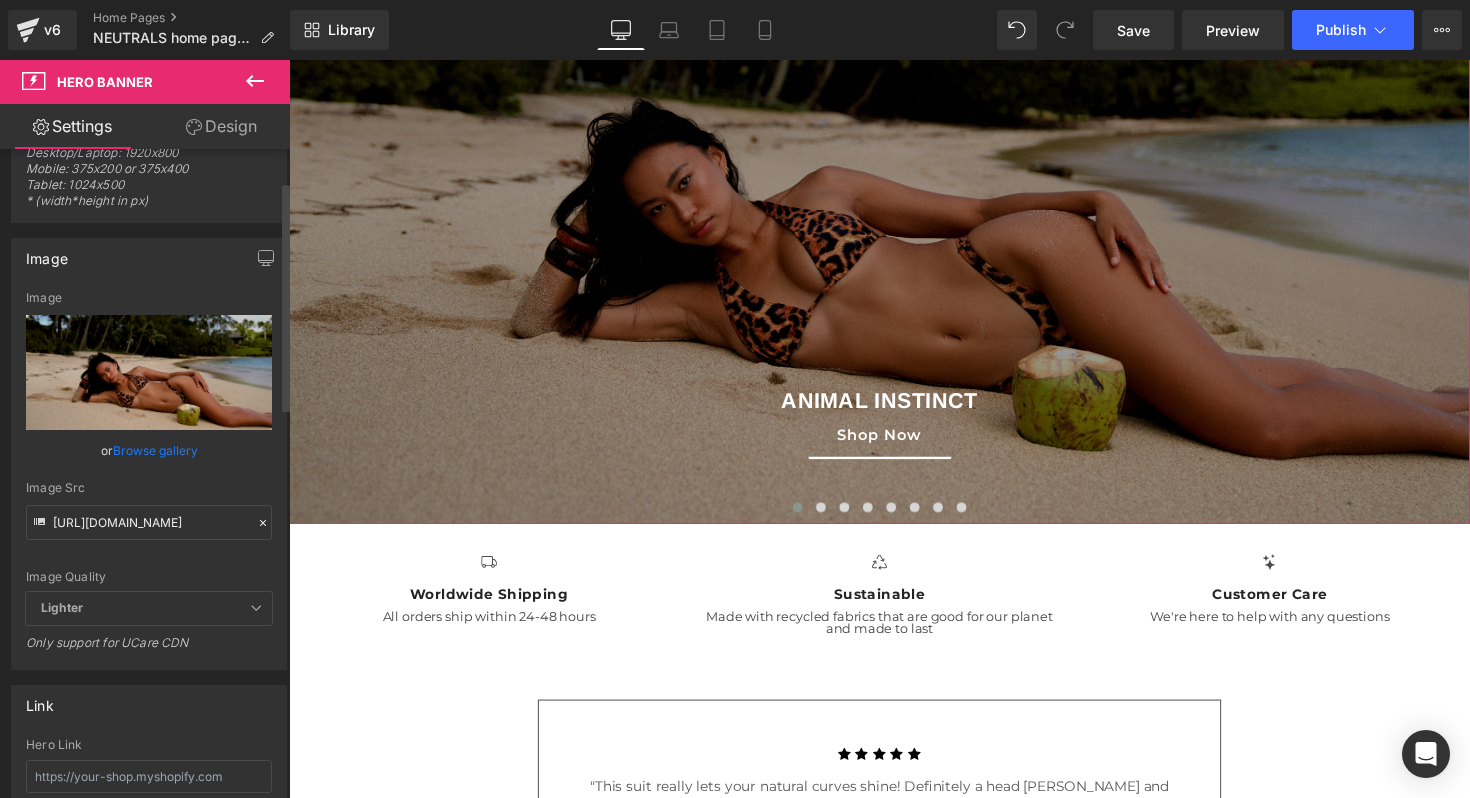 scroll, scrollTop: 91, scrollLeft: 0, axis: vertical 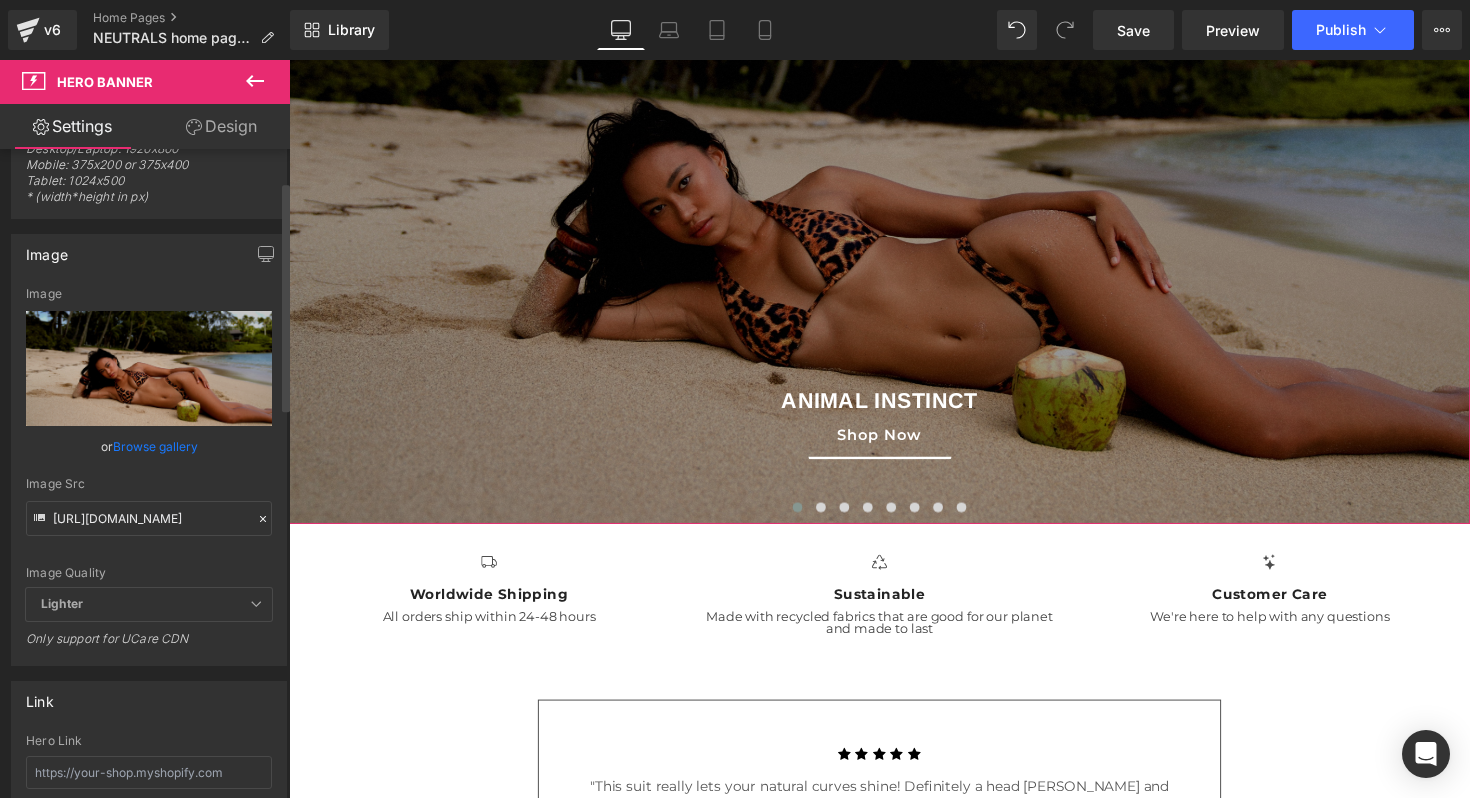 click 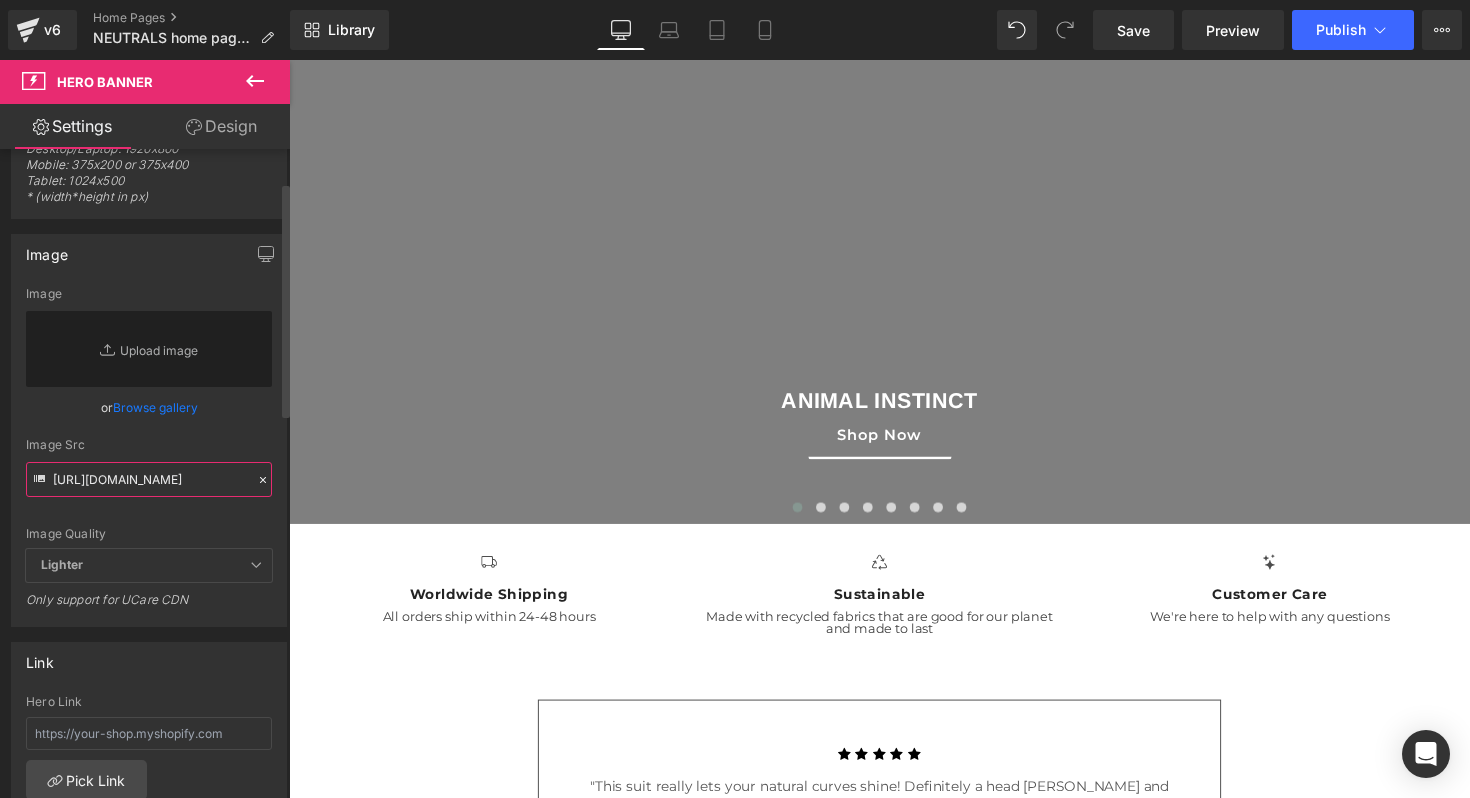click on "[URL][DOMAIN_NAME]" at bounding box center [149, 479] 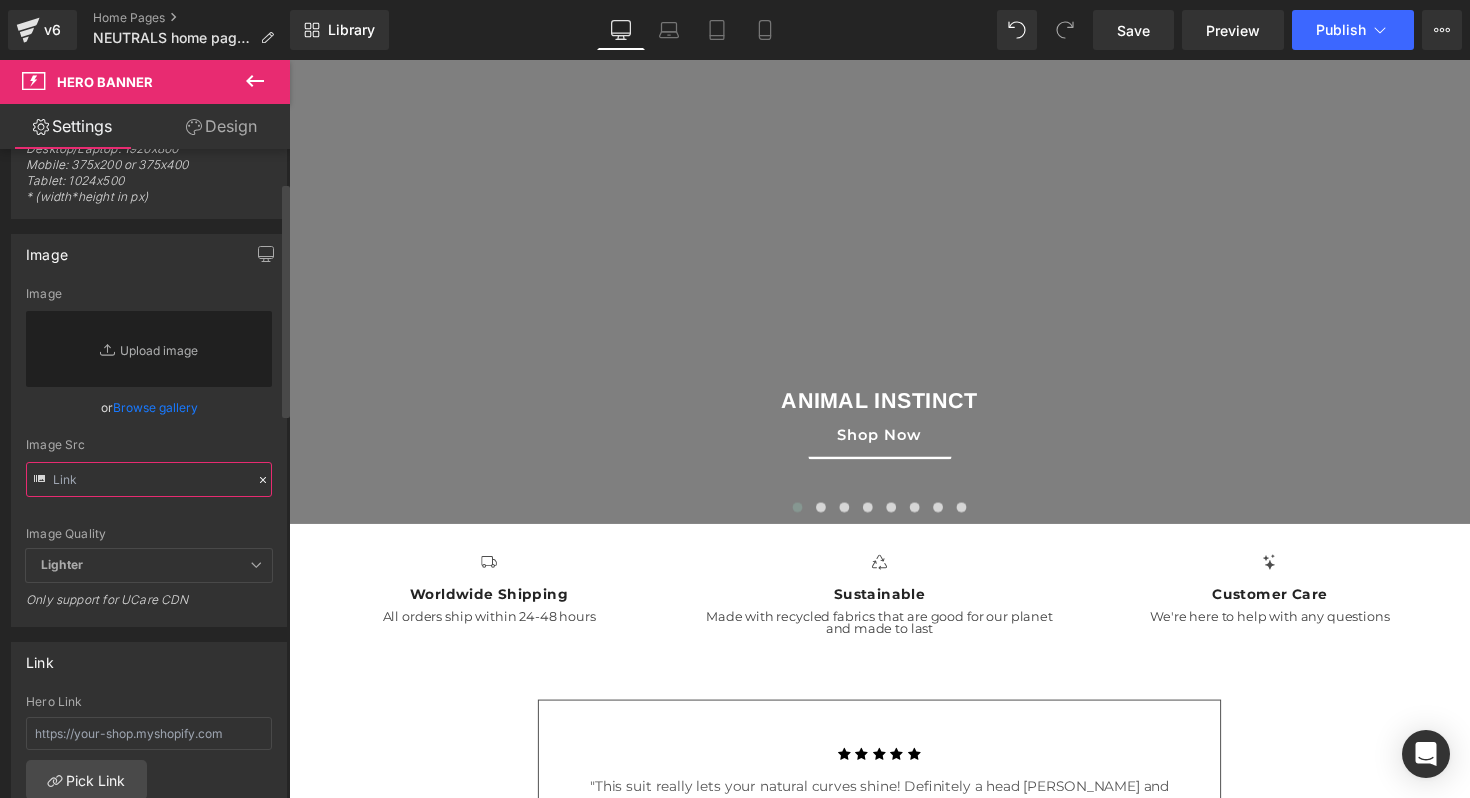 paste on "[URL][DOMAIN_NAME]" 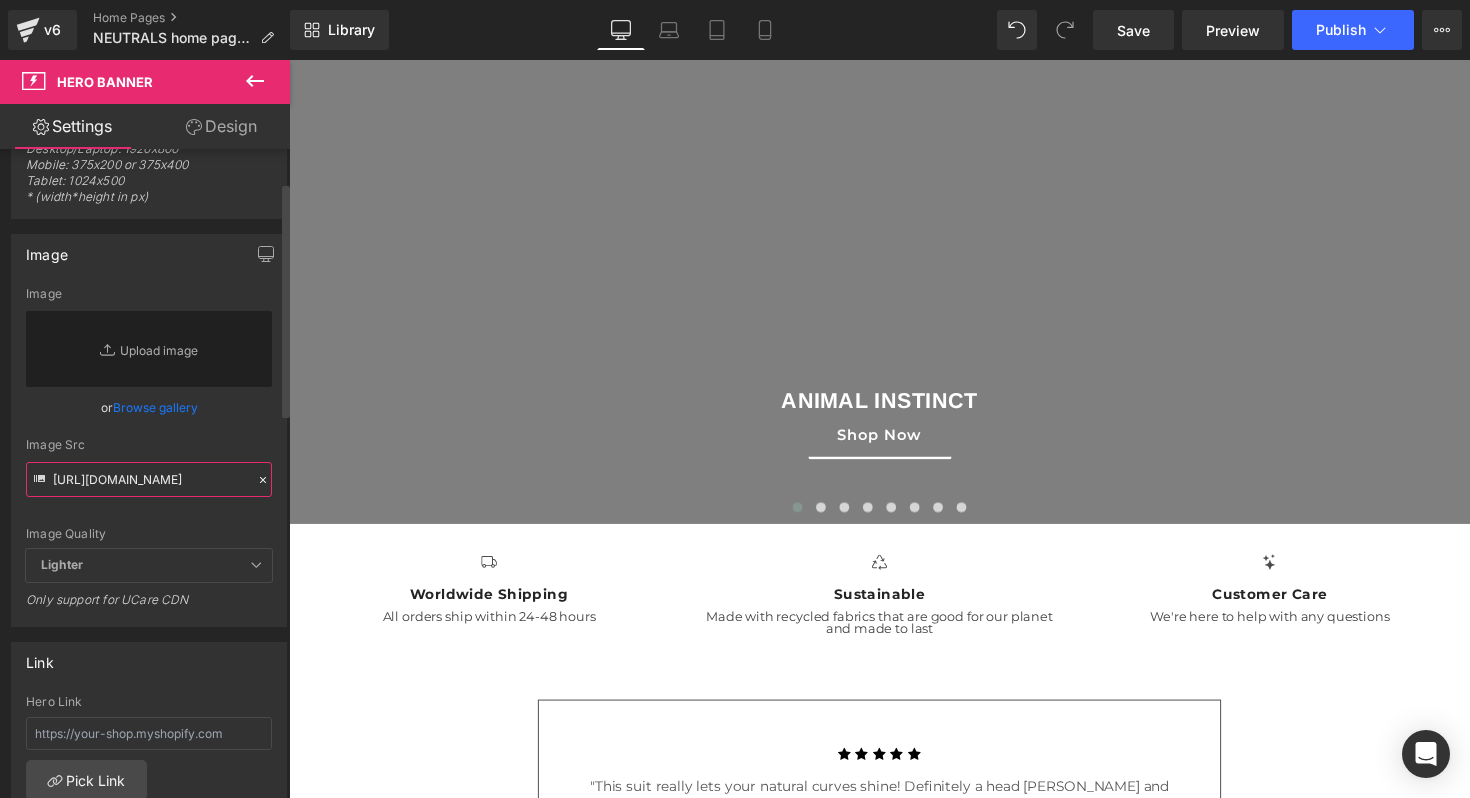 scroll, scrollTop: 0, scrollLeft: 296, axis: horizontal 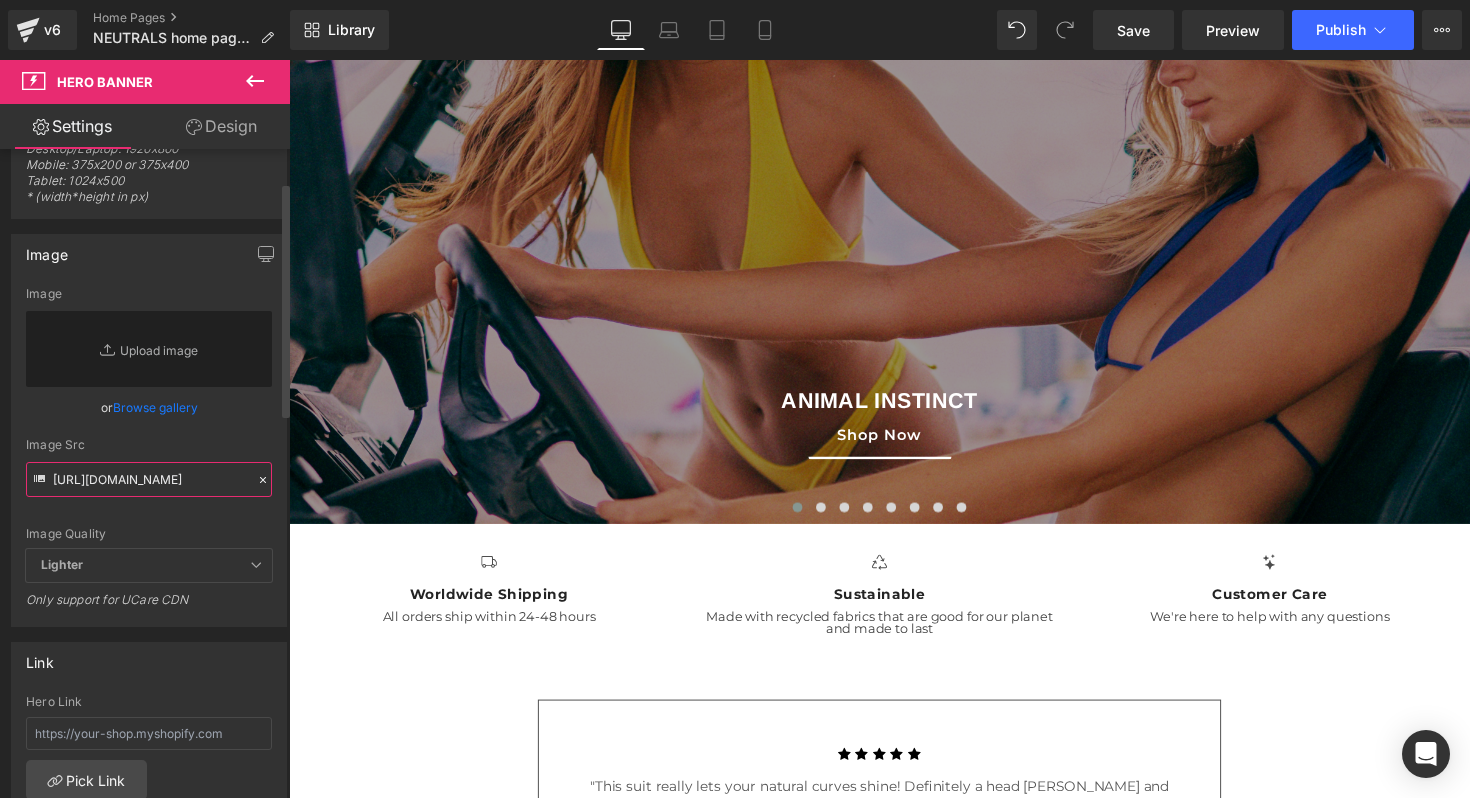 type on "[URL][DOMAIN_NAME]" 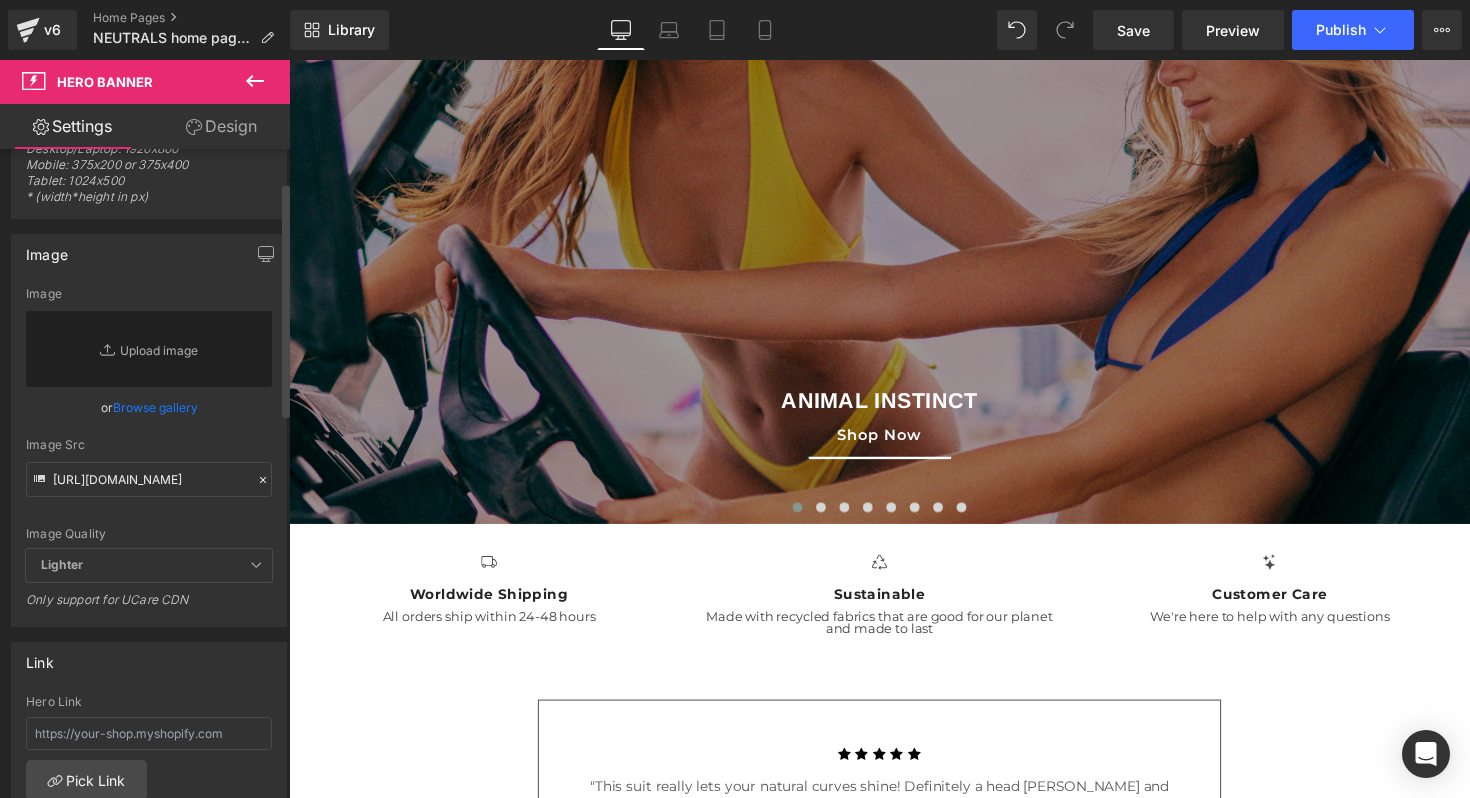 click on "Image Quality Lighter Lightest
Lighter
Lighter Lightest Only support for UCare CDN" at bounding box center (149, 418) 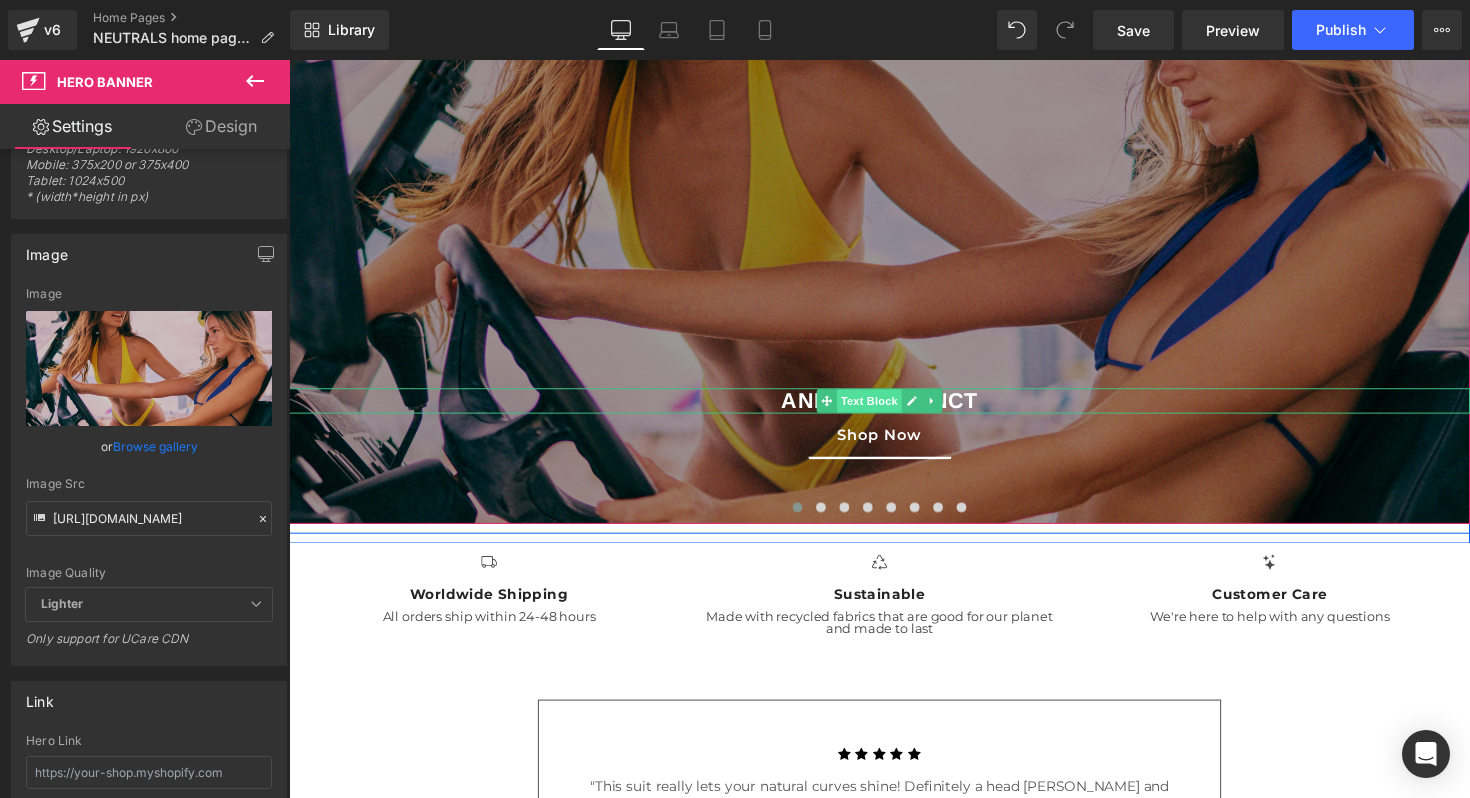 click on "Text Block" at bounding box center [883, 409] 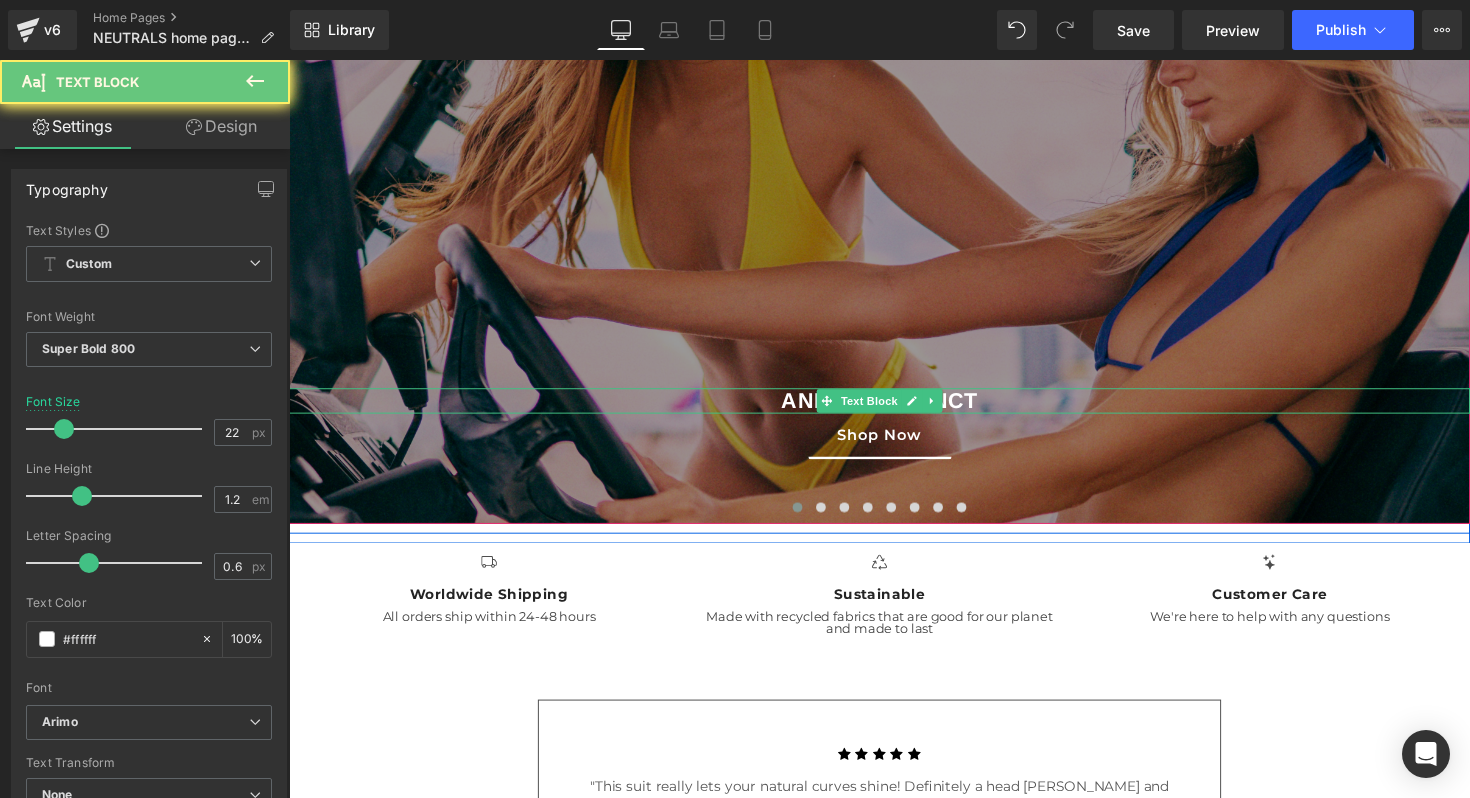 click on "ANIMAL INSTINCT" at bounding box center [894, 409] 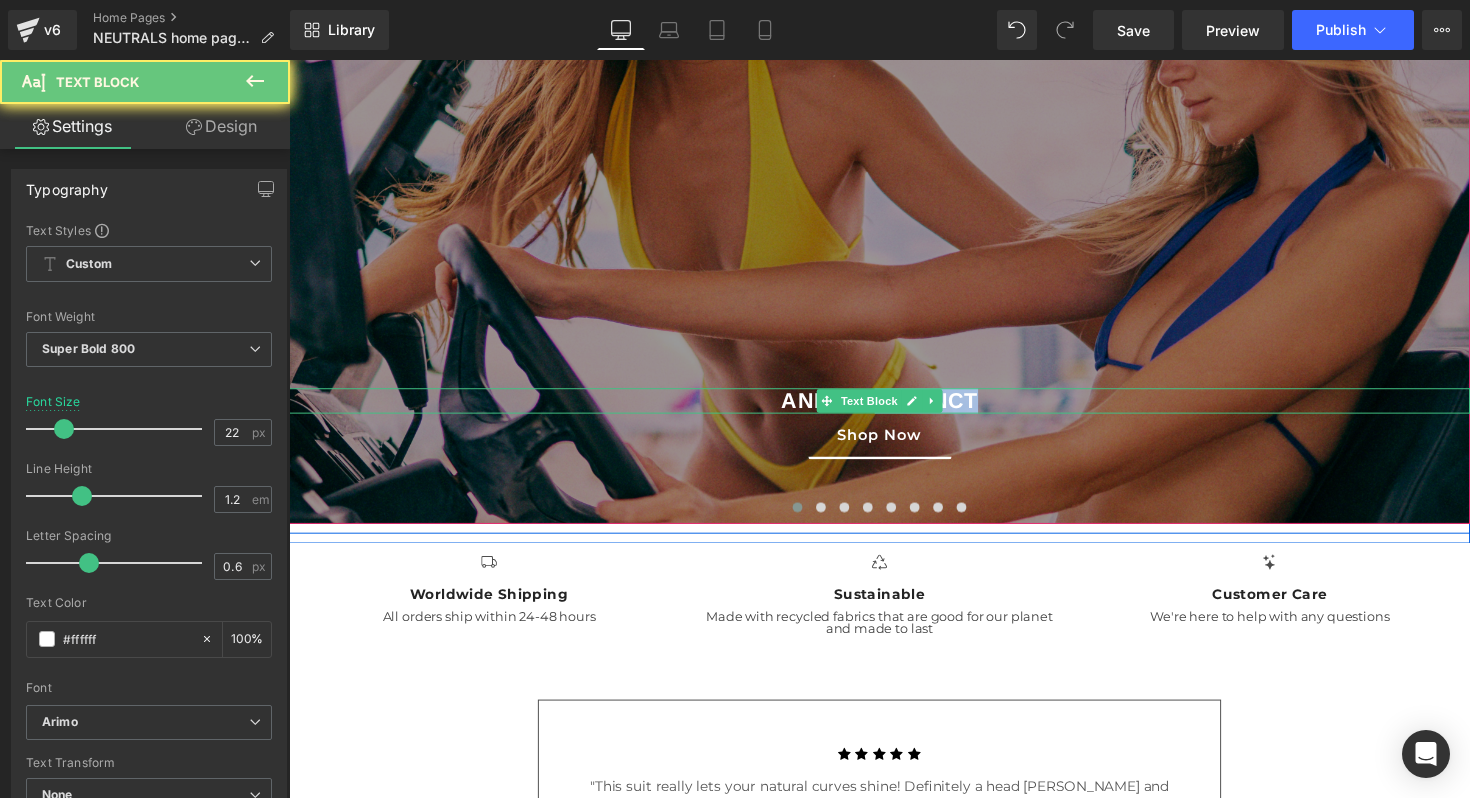 click on "ANIMAL INSTINCT" at bounding box center (894, 409) 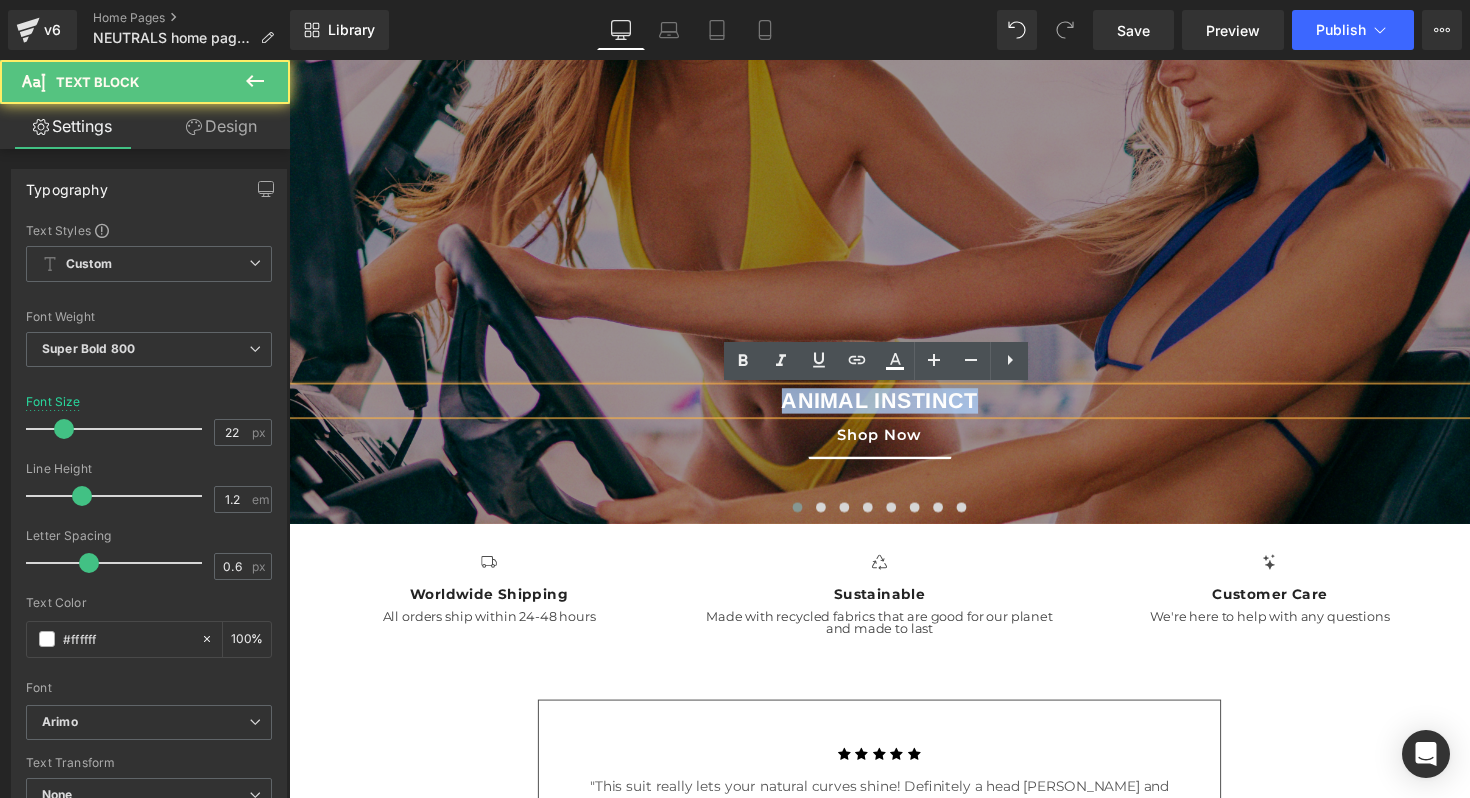 click on "ANIMAL INSTINCT" at bounding box center [894, 409] 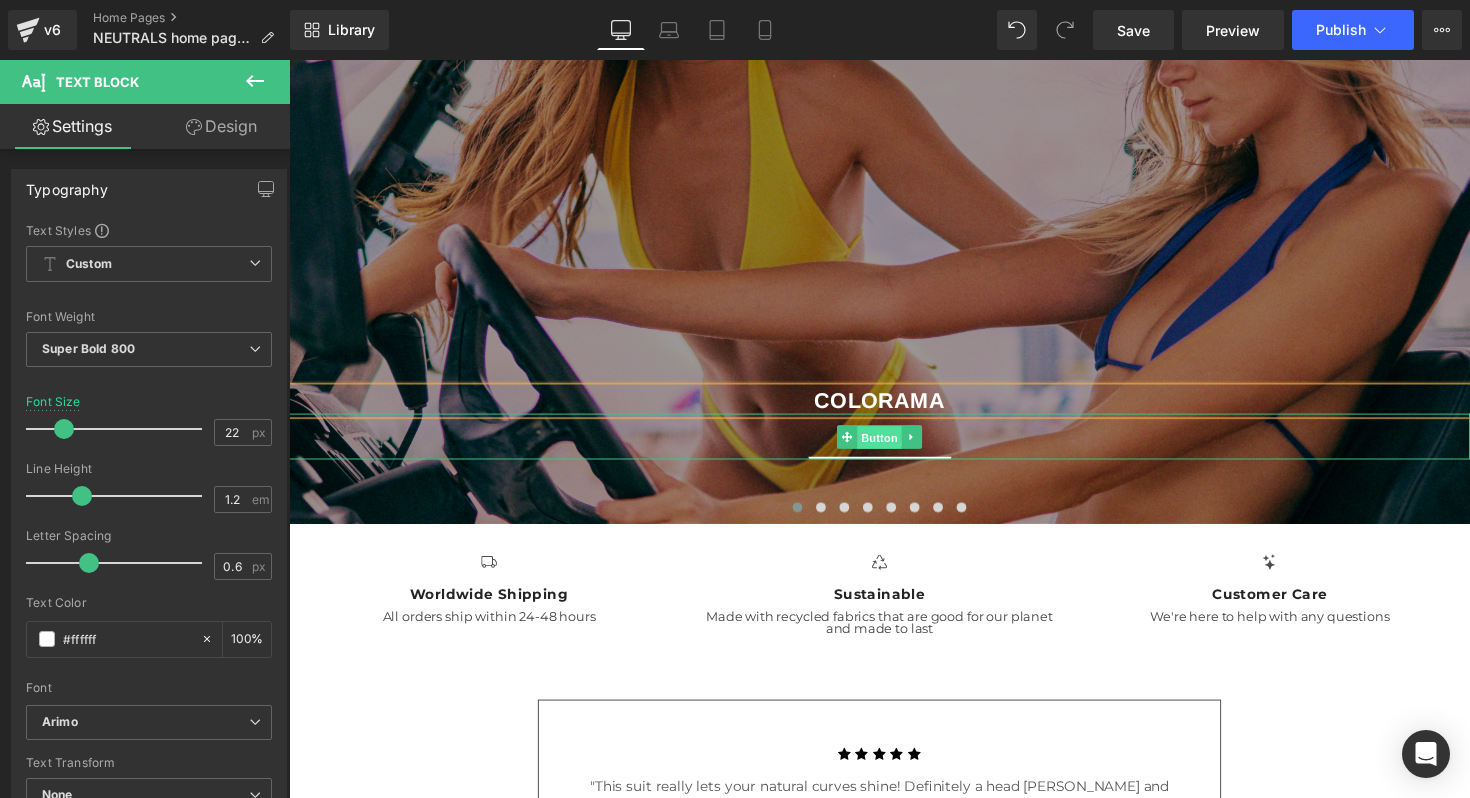 click on "Button" at bounding box center (894, 447) 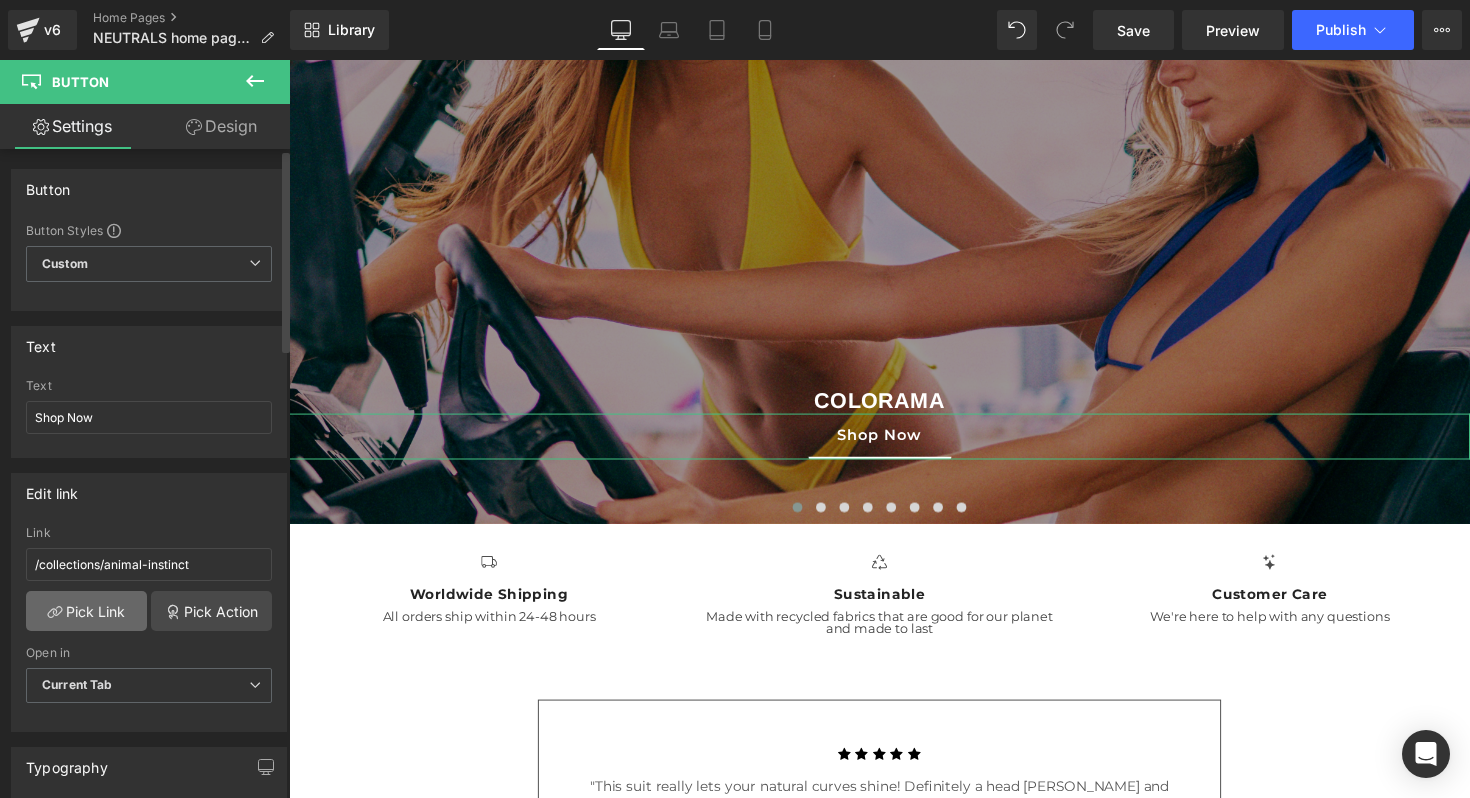 click on "Pick Link" at bounding box center [86, 611] 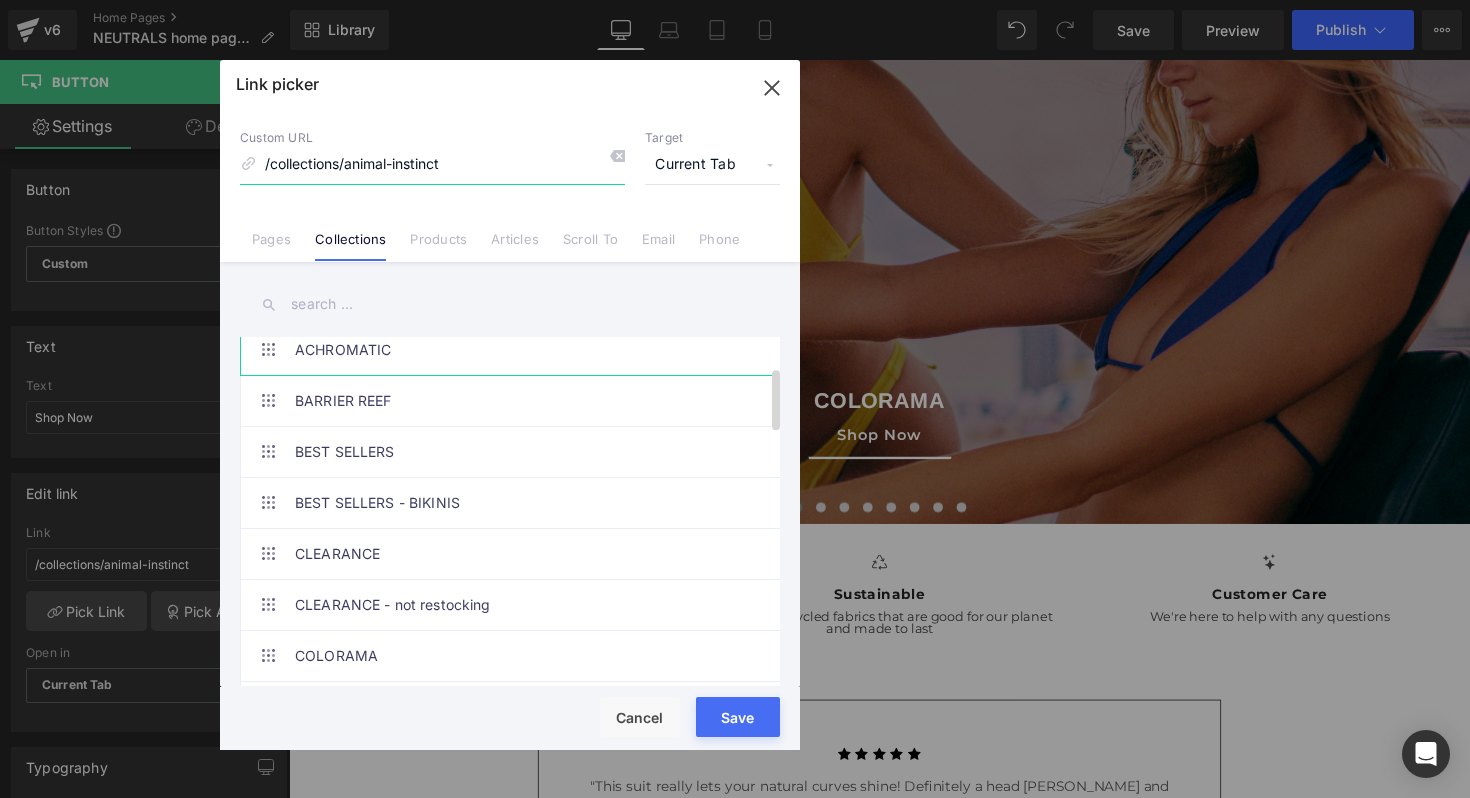 scroll, scrollTop: 277, scrollLeft: 0, axis: vertical 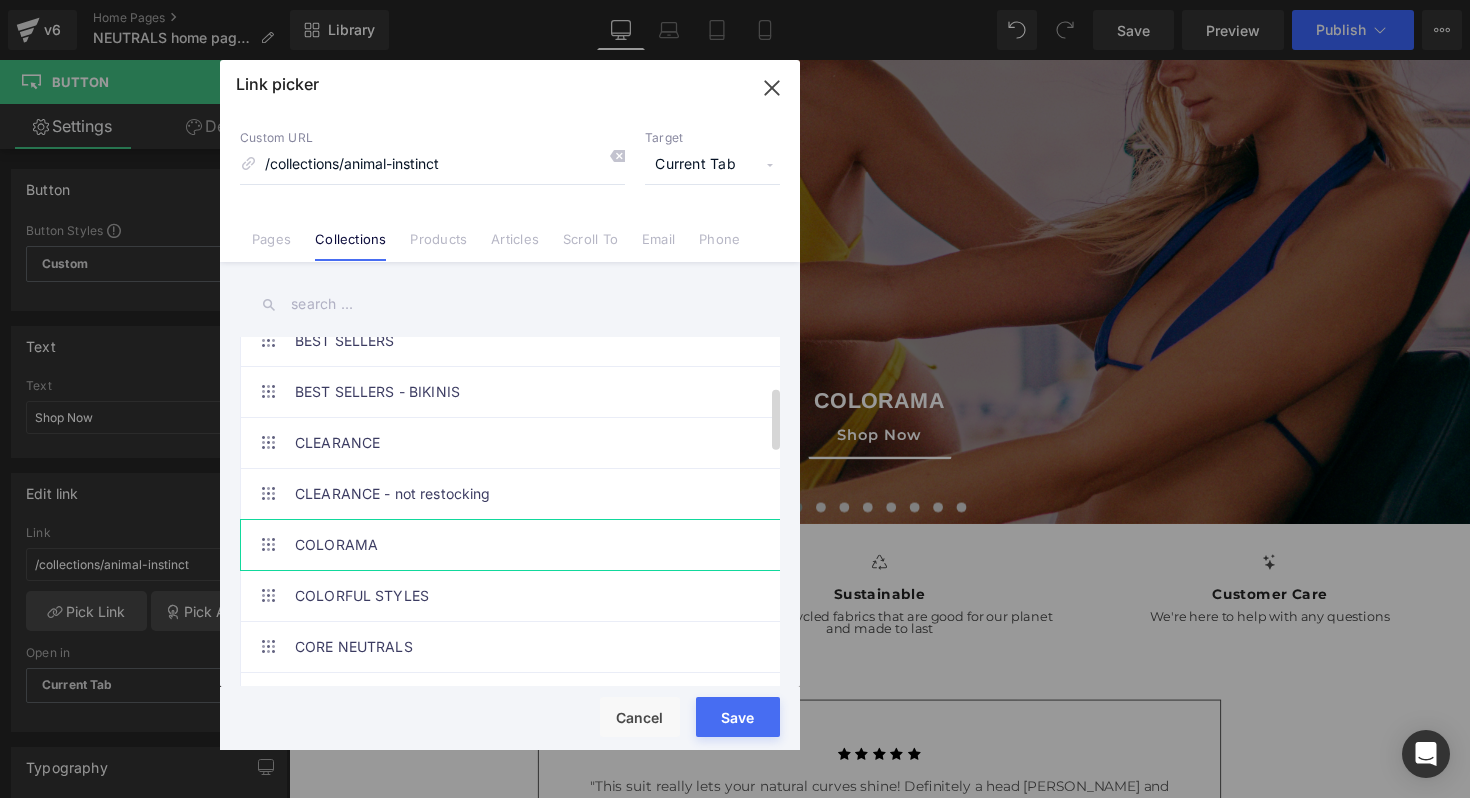 click on "COLORAMA" at bounding box center [515, 545] 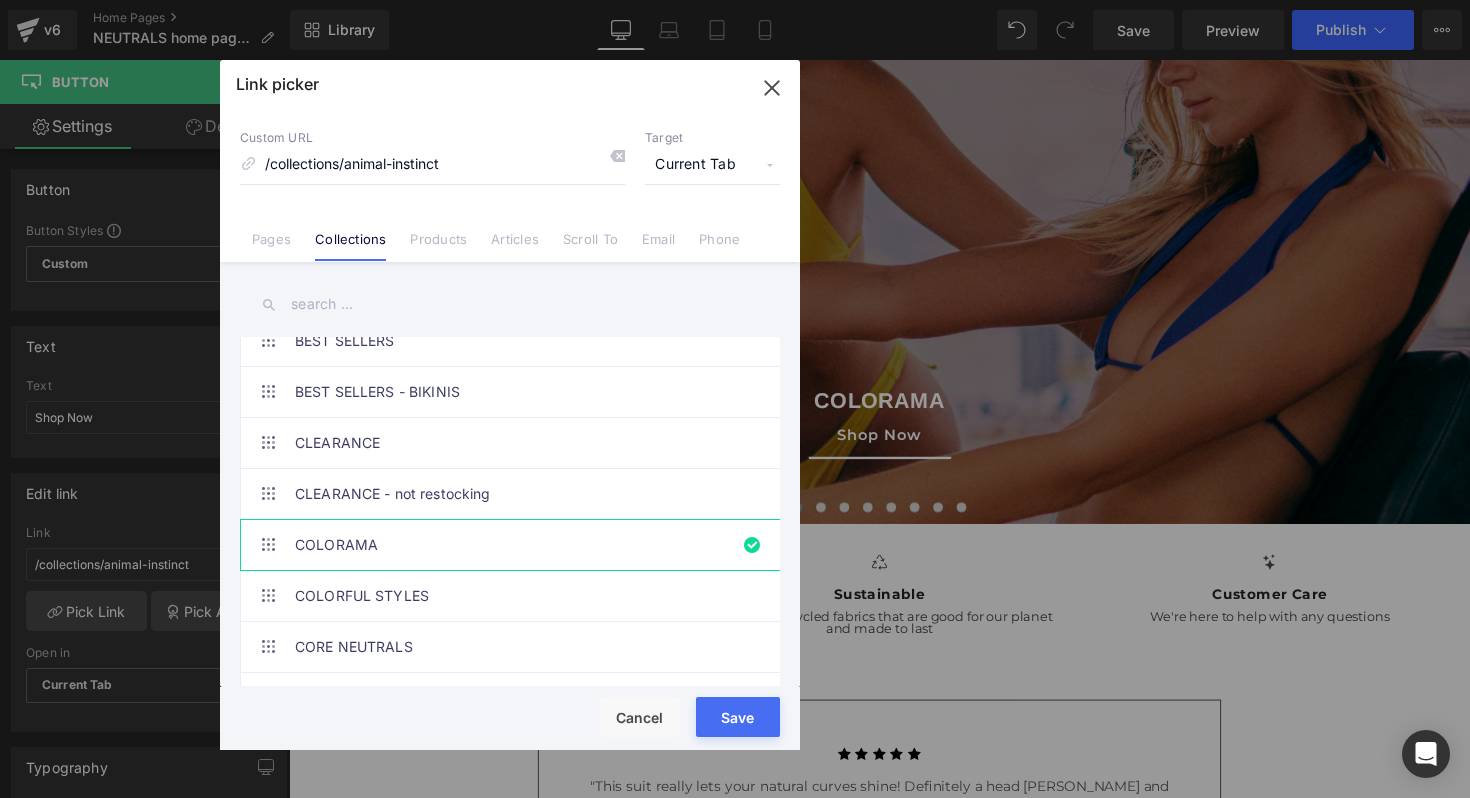click on "Rendering Content" at bounding box center (735, 719) 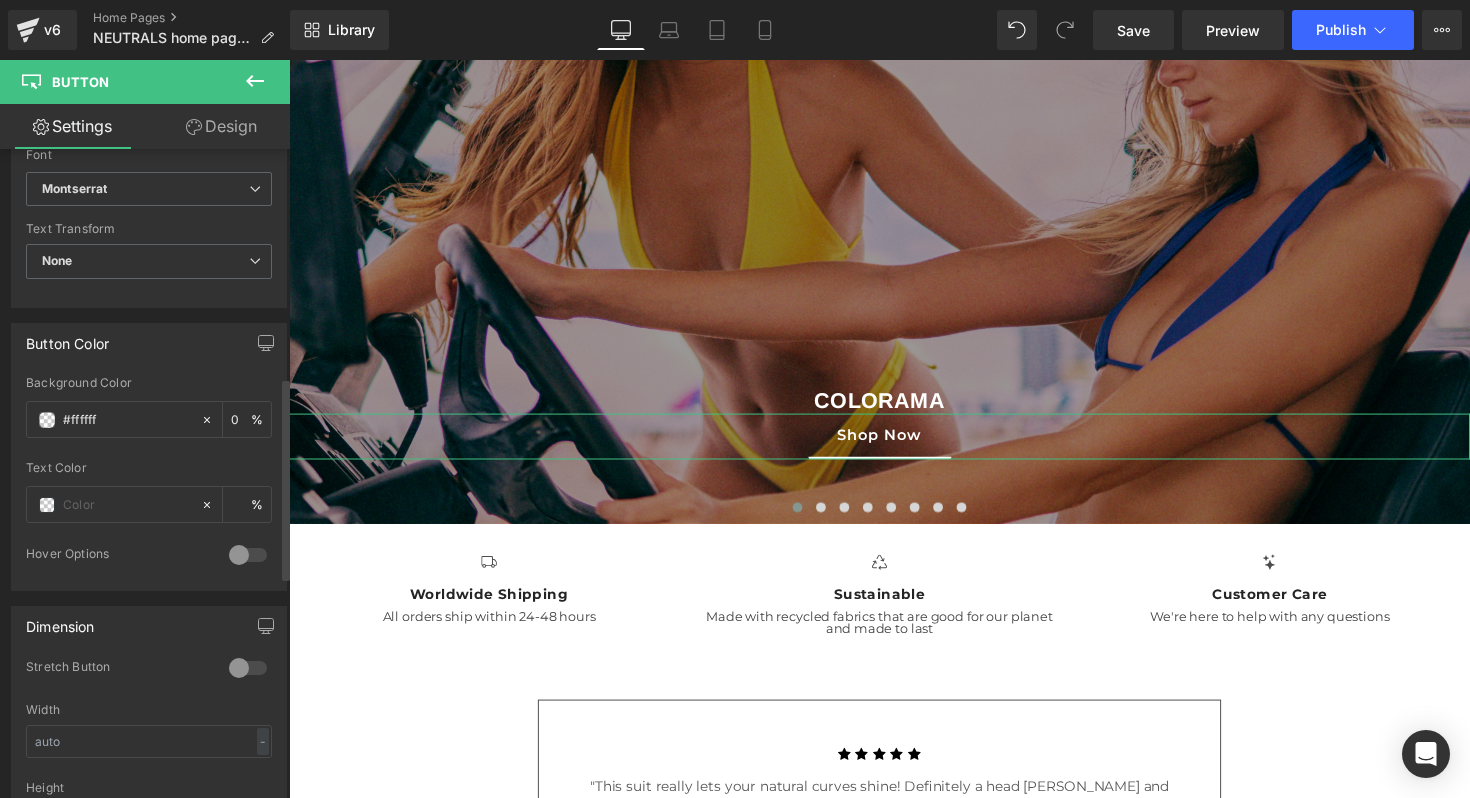 scroll, scrollTop: 874, scrollLeft: 0, axis: vertical 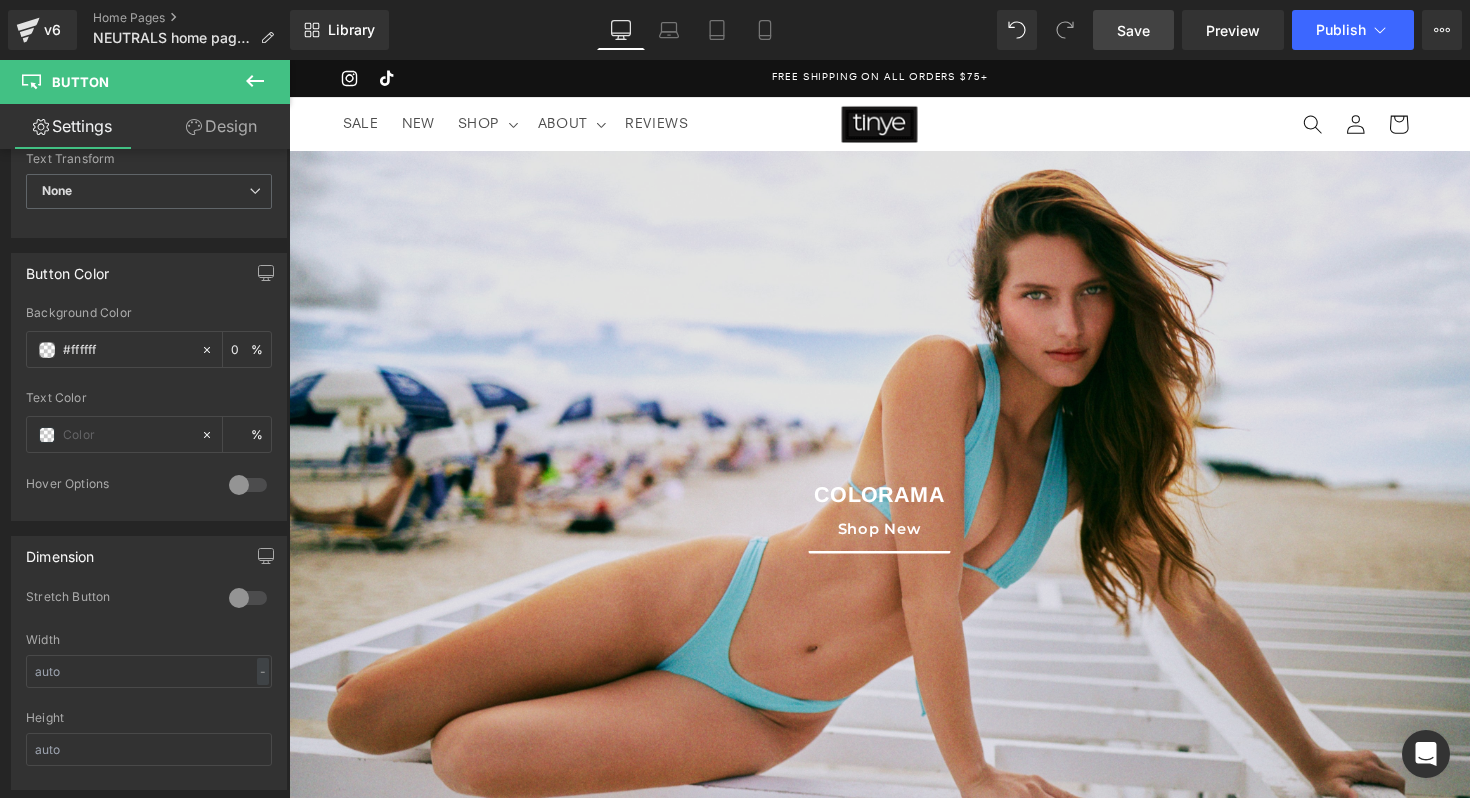 click on "Save" at bounding box center [1133, 30] 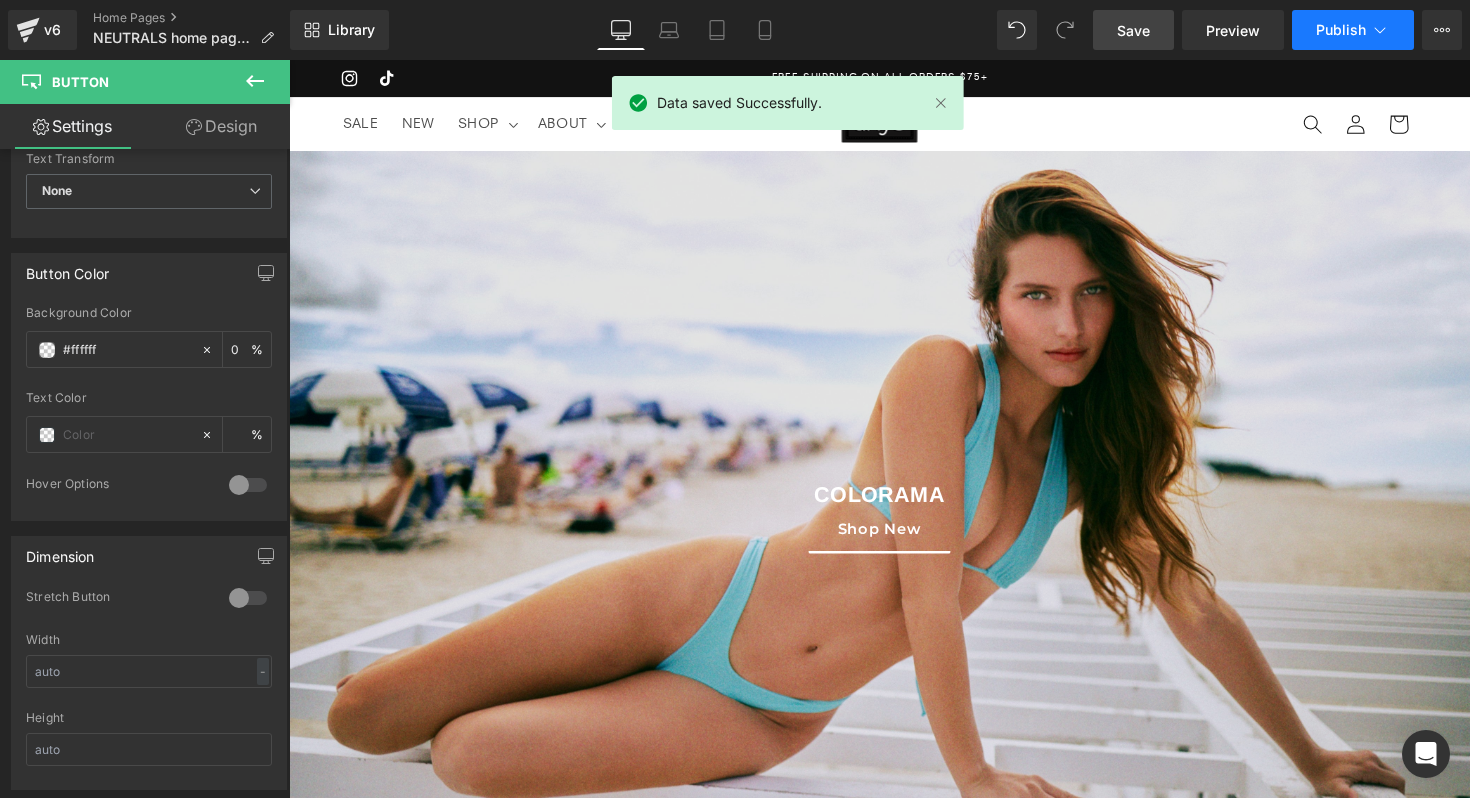 click on "Publish" at bounding box center (1341, 30) 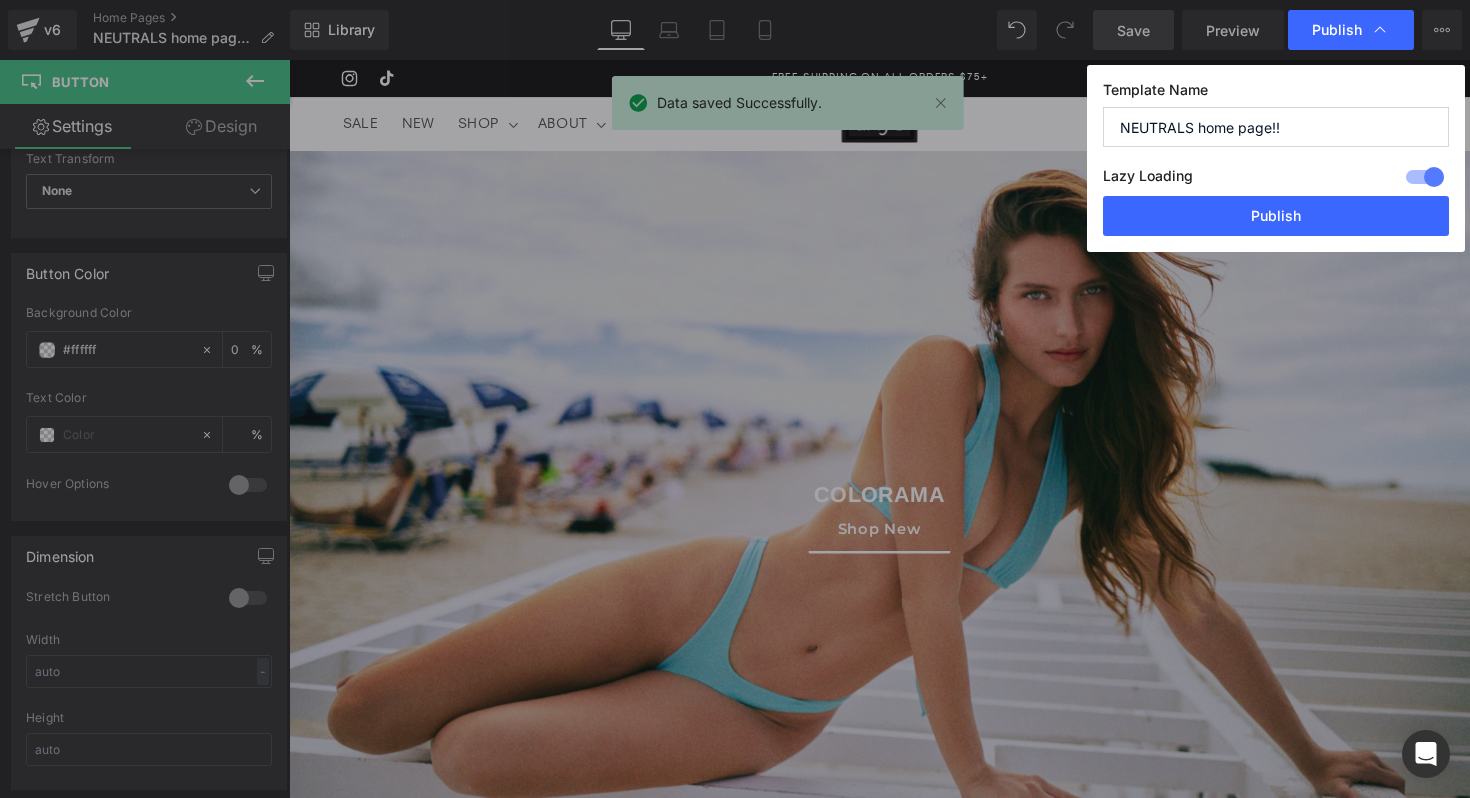 drag, startPoint x: 1198, startPoint y: 126, endPoint x: 1091, endPoint y: 124, distance: 107.01869 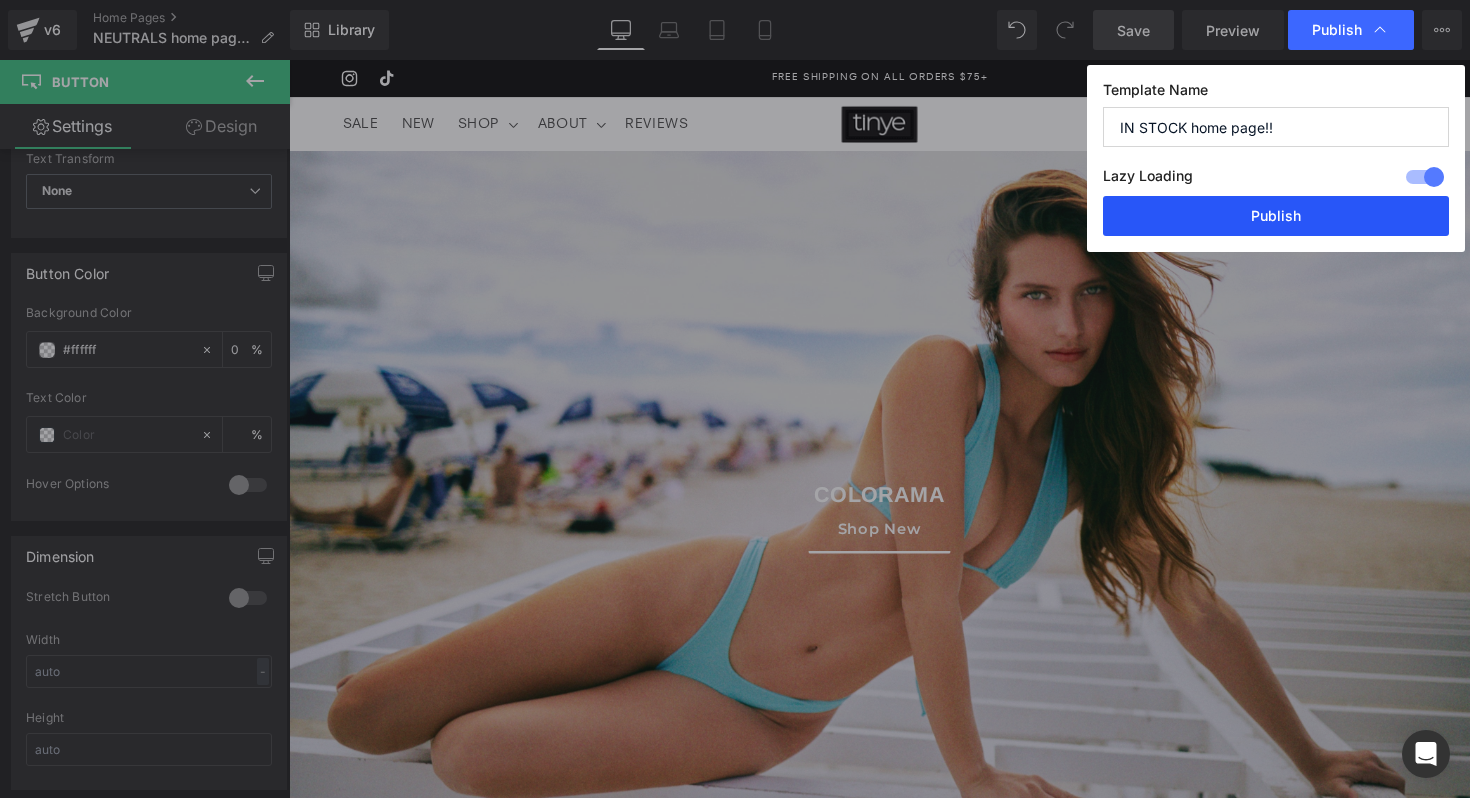 type on "IN STOCK home page!!" 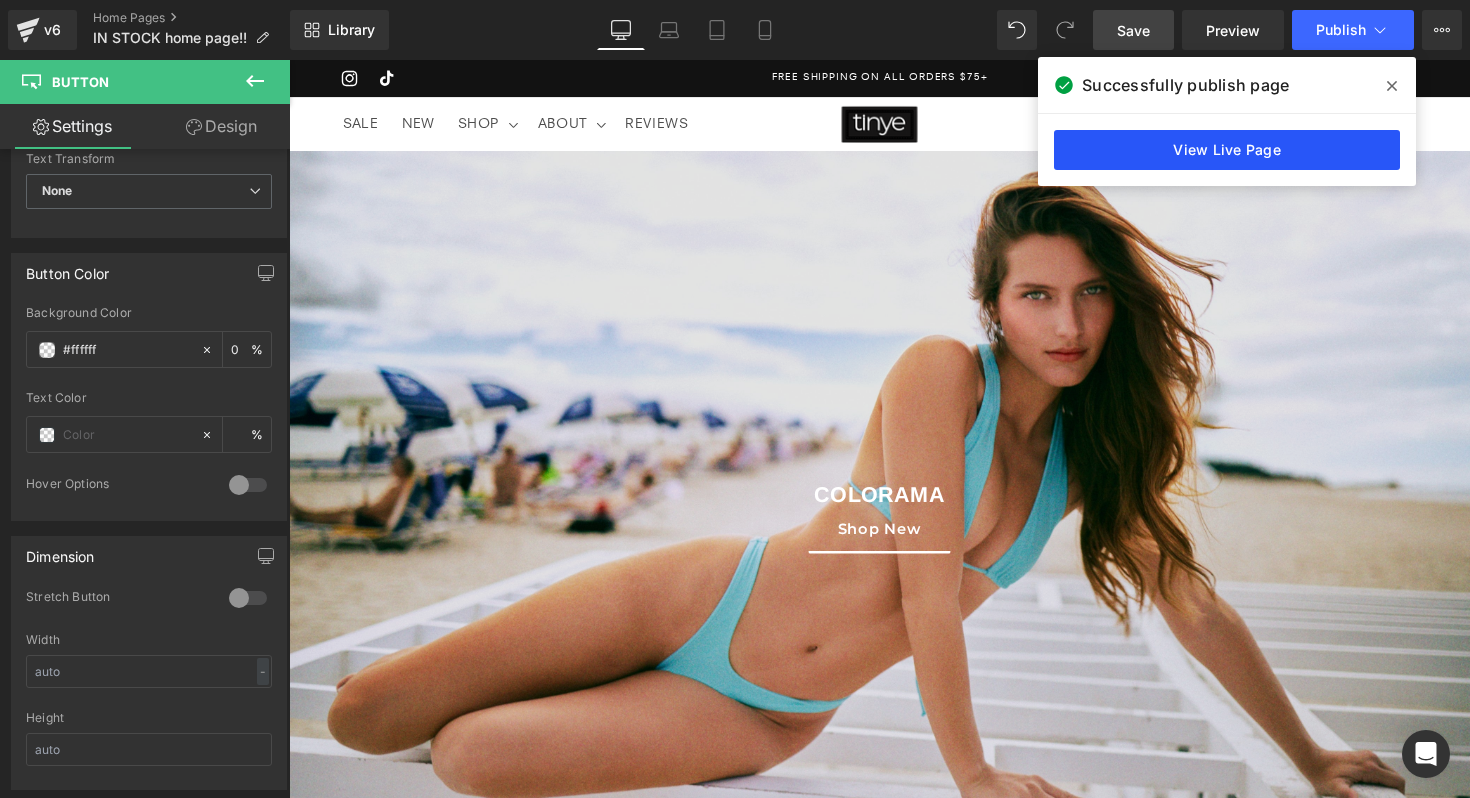 click on "View Live Page" at bounding box center [1227, 150] 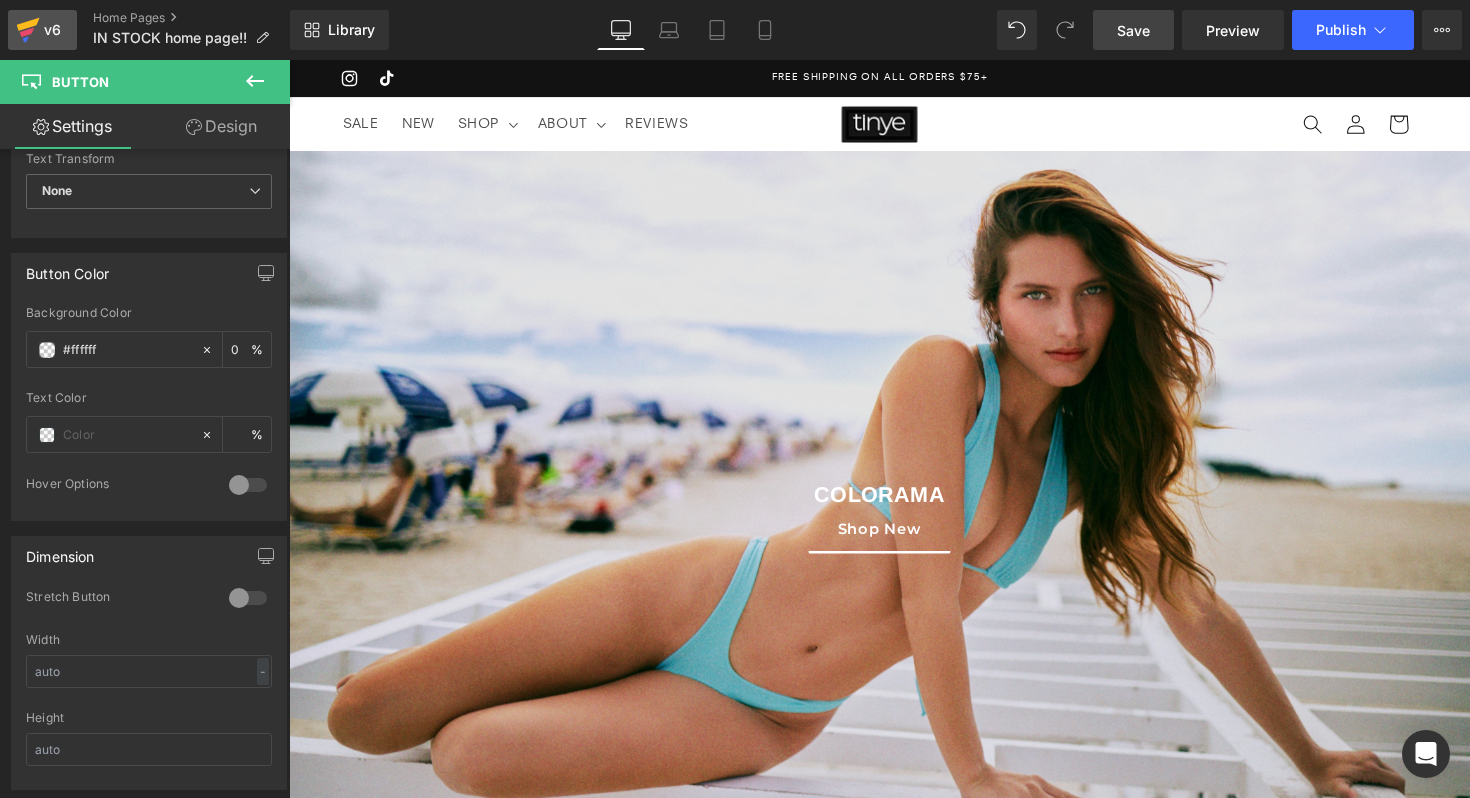 click on "v6" at bounding box center (52, 30) 